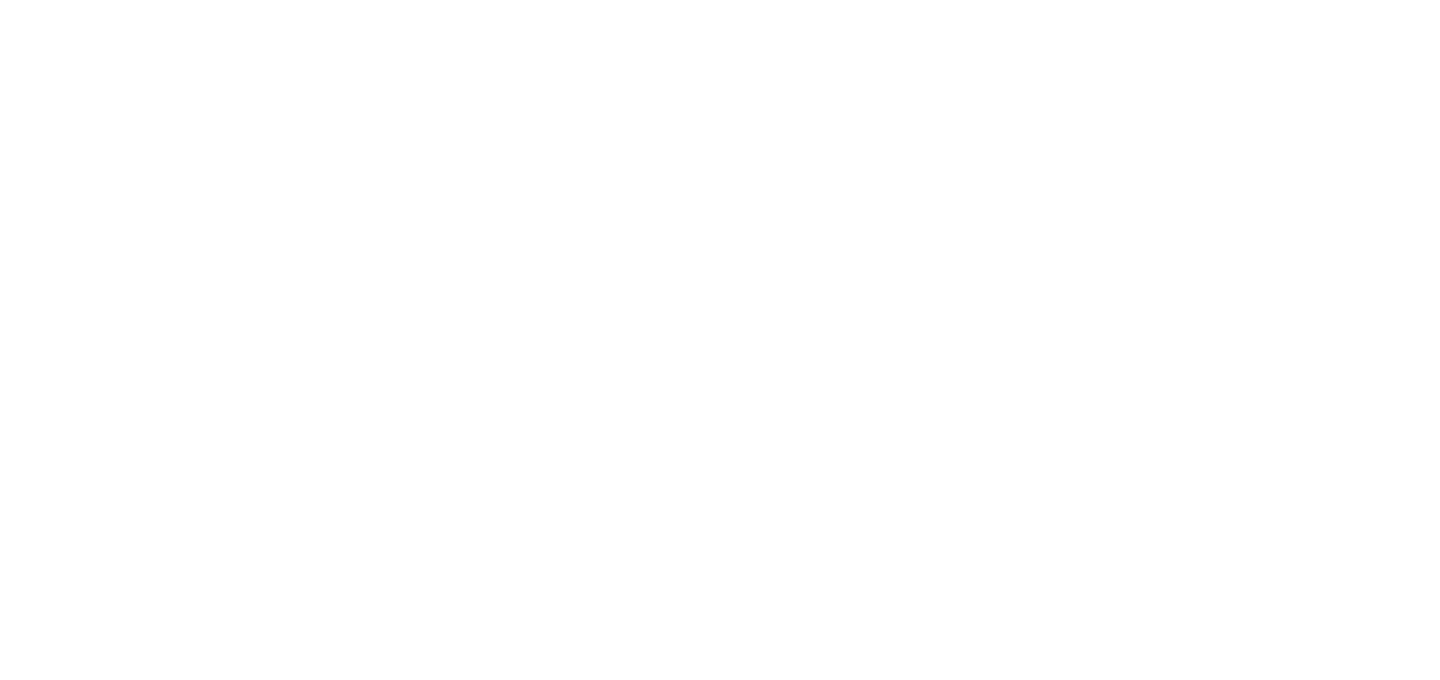 scroll, scrollTop: 0, scrollLeft: 0, axis: both 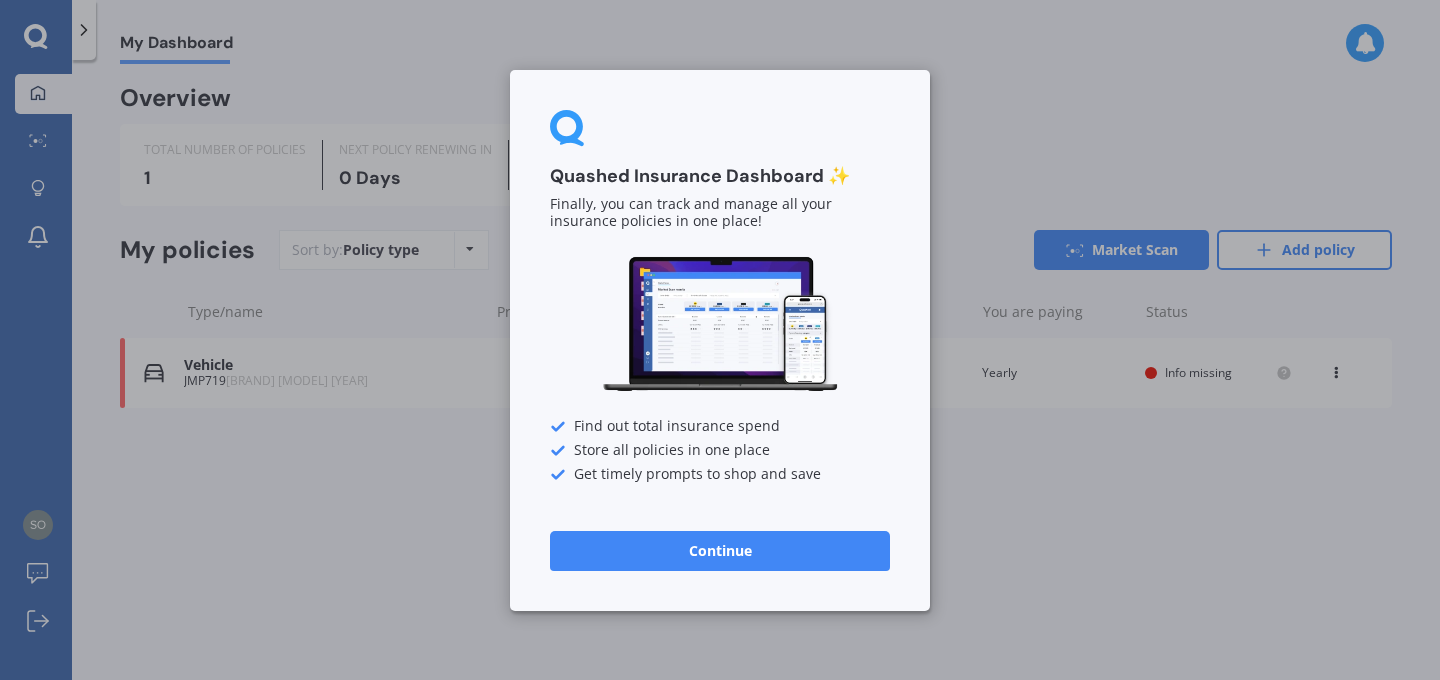 click on "Continue" at bounding box center [720, 550] 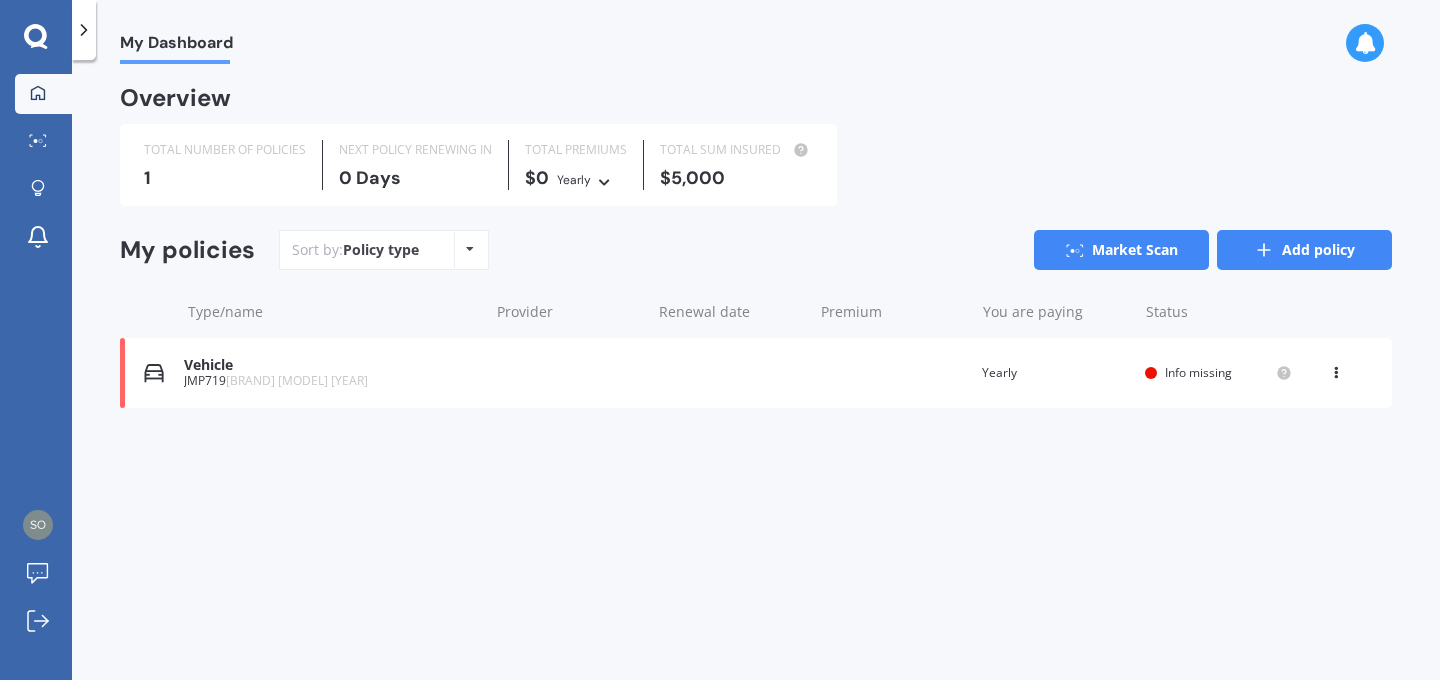 click on "Add policy" at bounding box center [1304, 250] 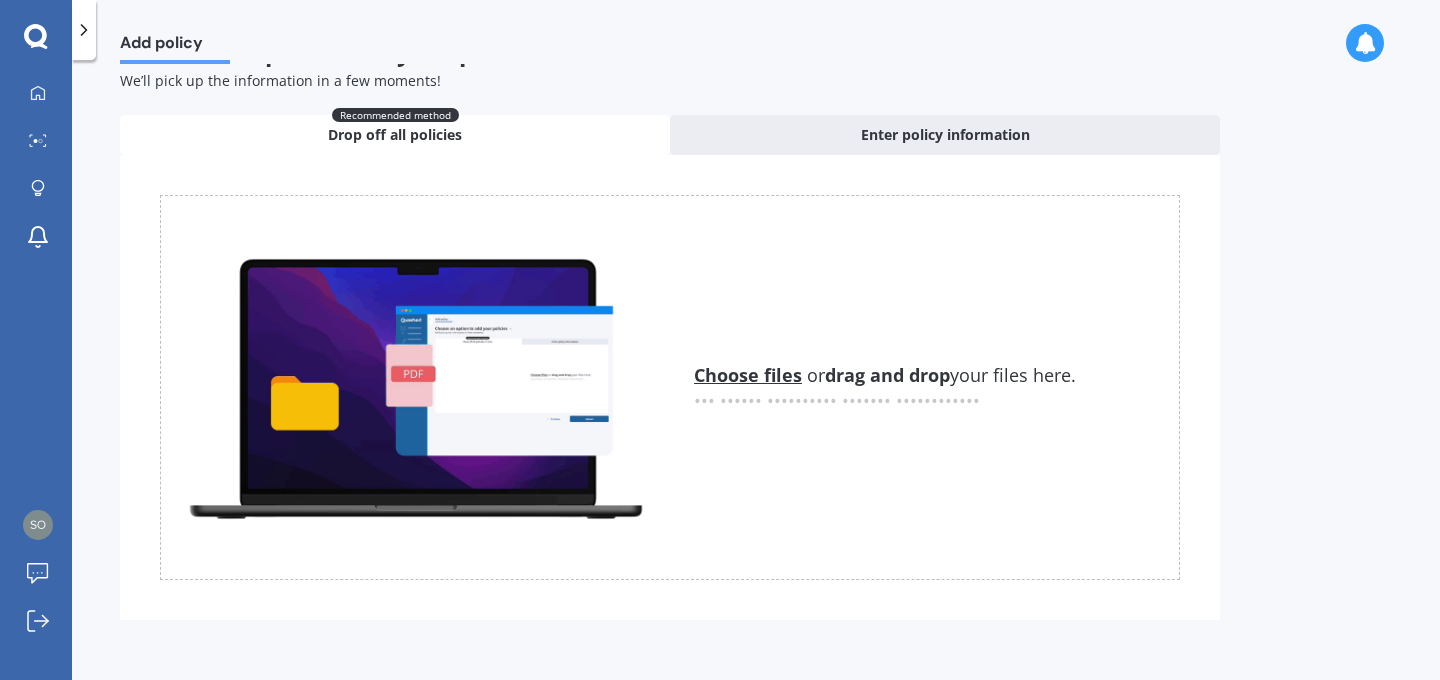 scroll, scrollTop: 0, scrollLeft: 0, axis: both 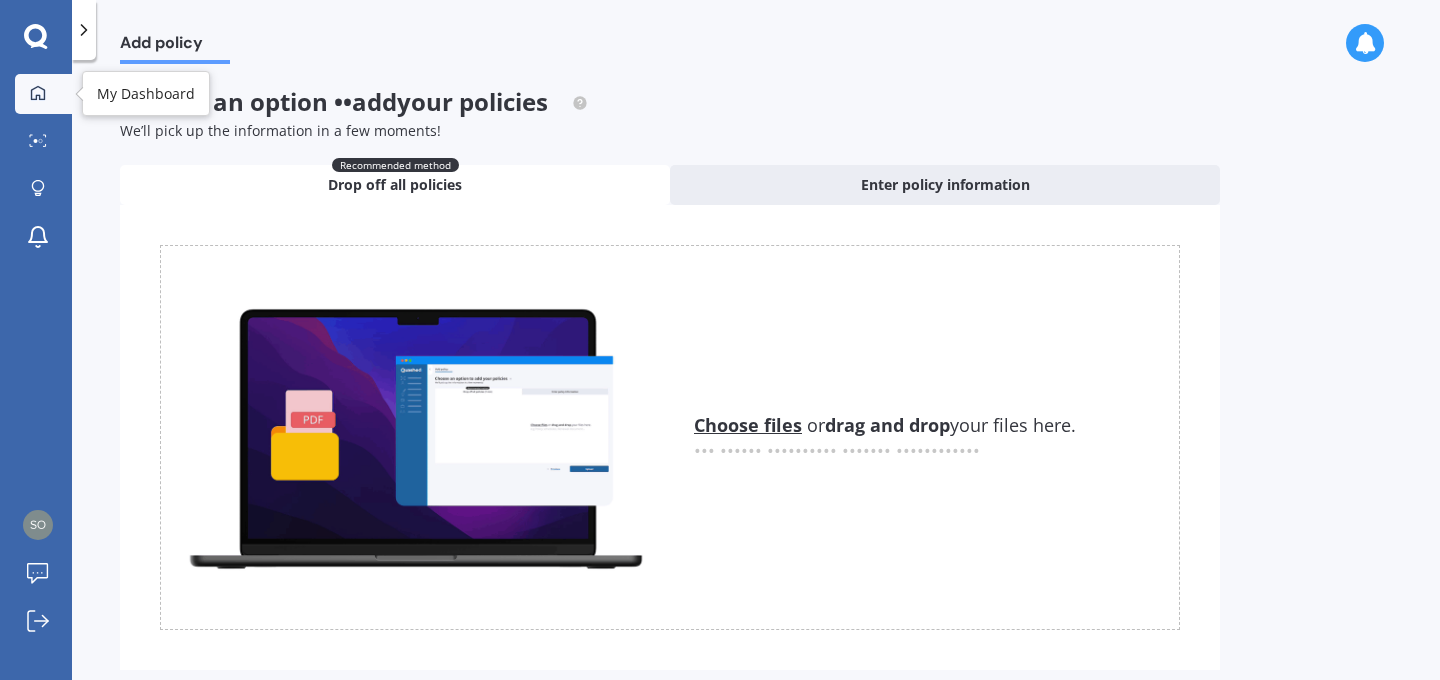 click on "My Dashboard" at bounding box center [43, 94] 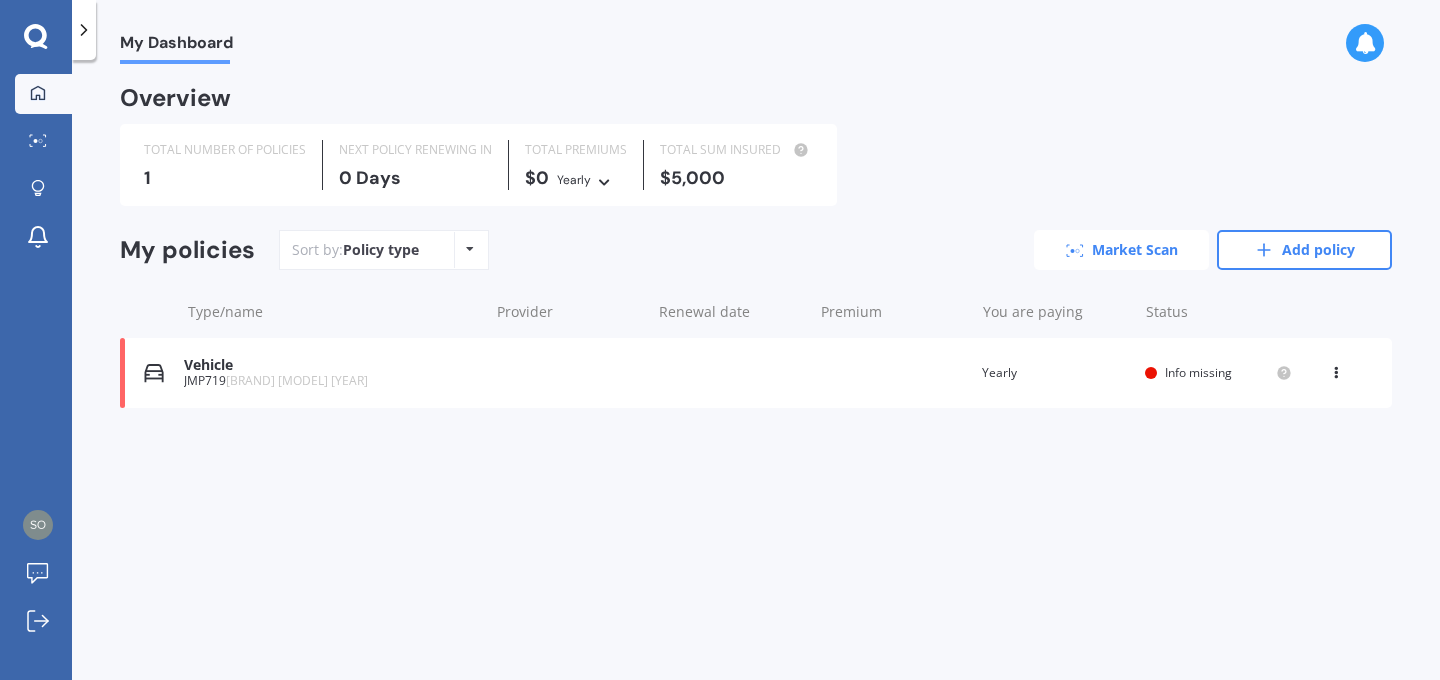 click on "Market Scan" at bounding box center [1121, 250] 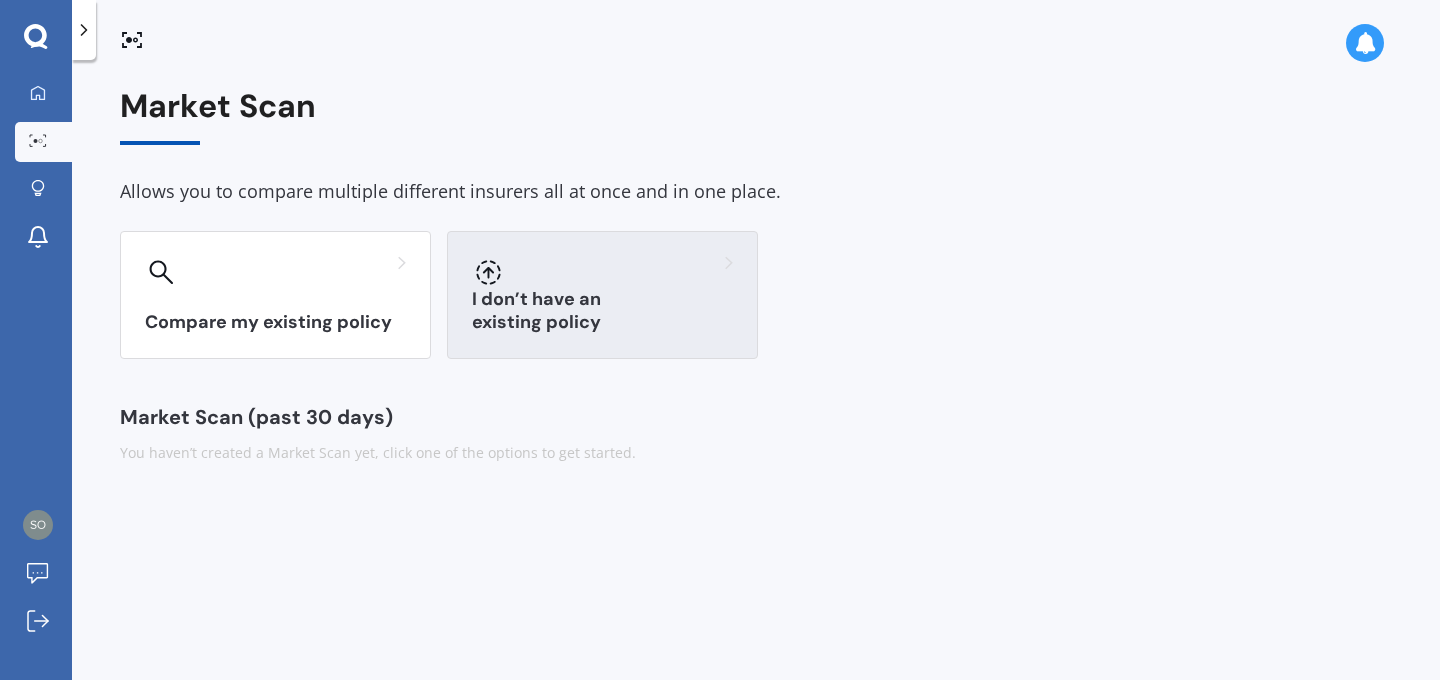 click on "I don’t have an existing policy" at bounding box center [275, 322] 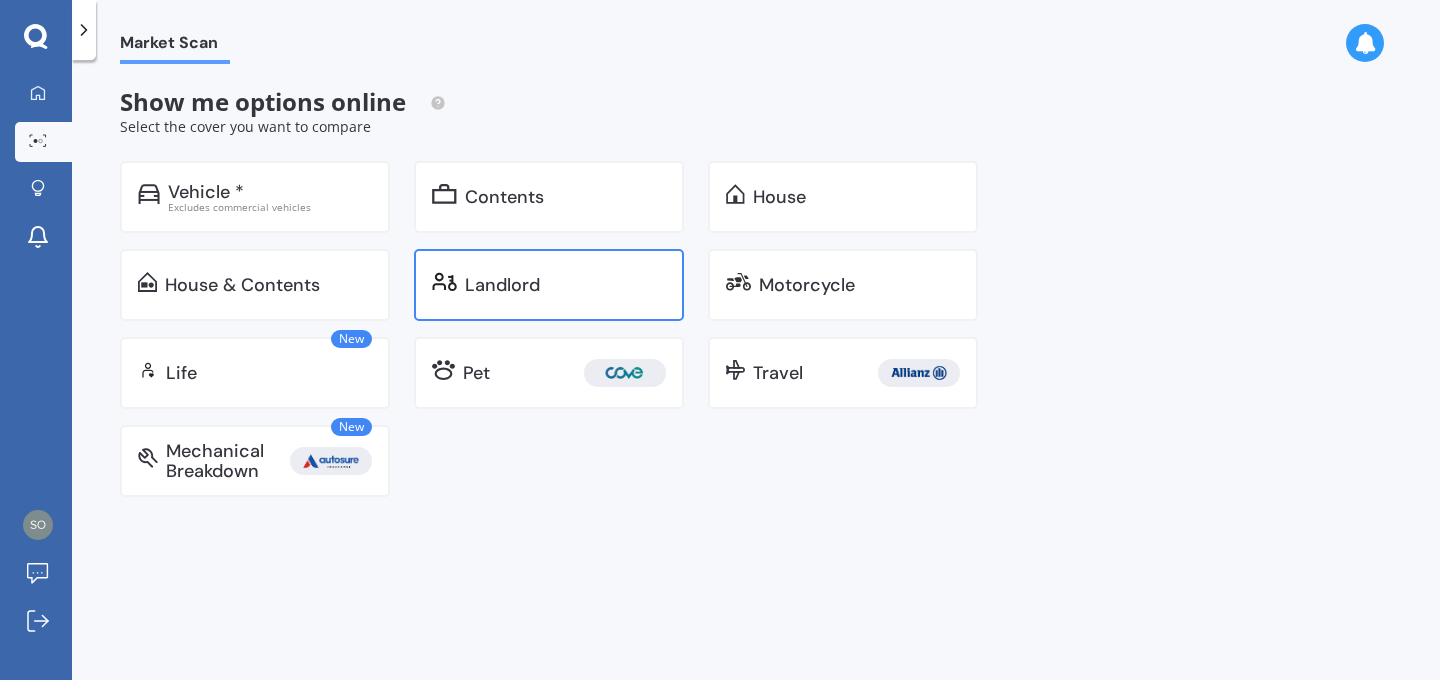 click on "Landlord" at bounding box center (549, 285) 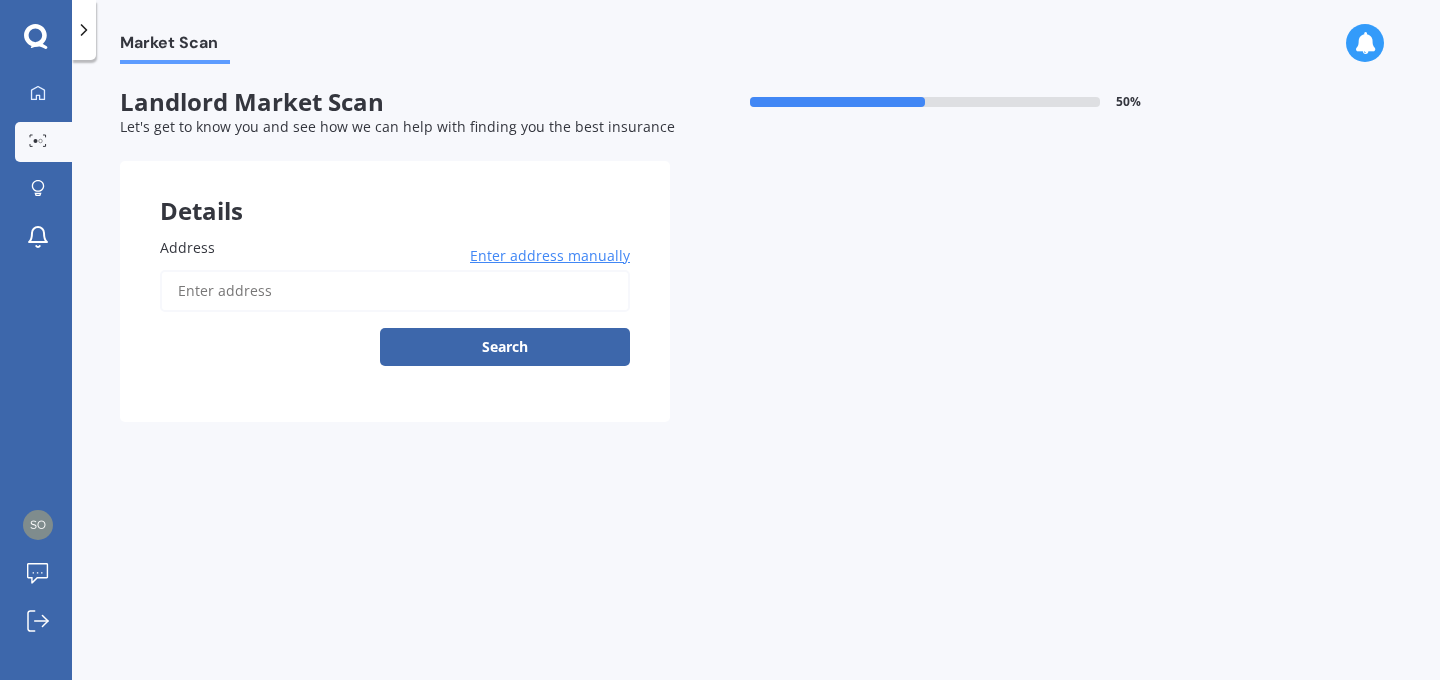 click on "Address" at bounding box center [395, 291] 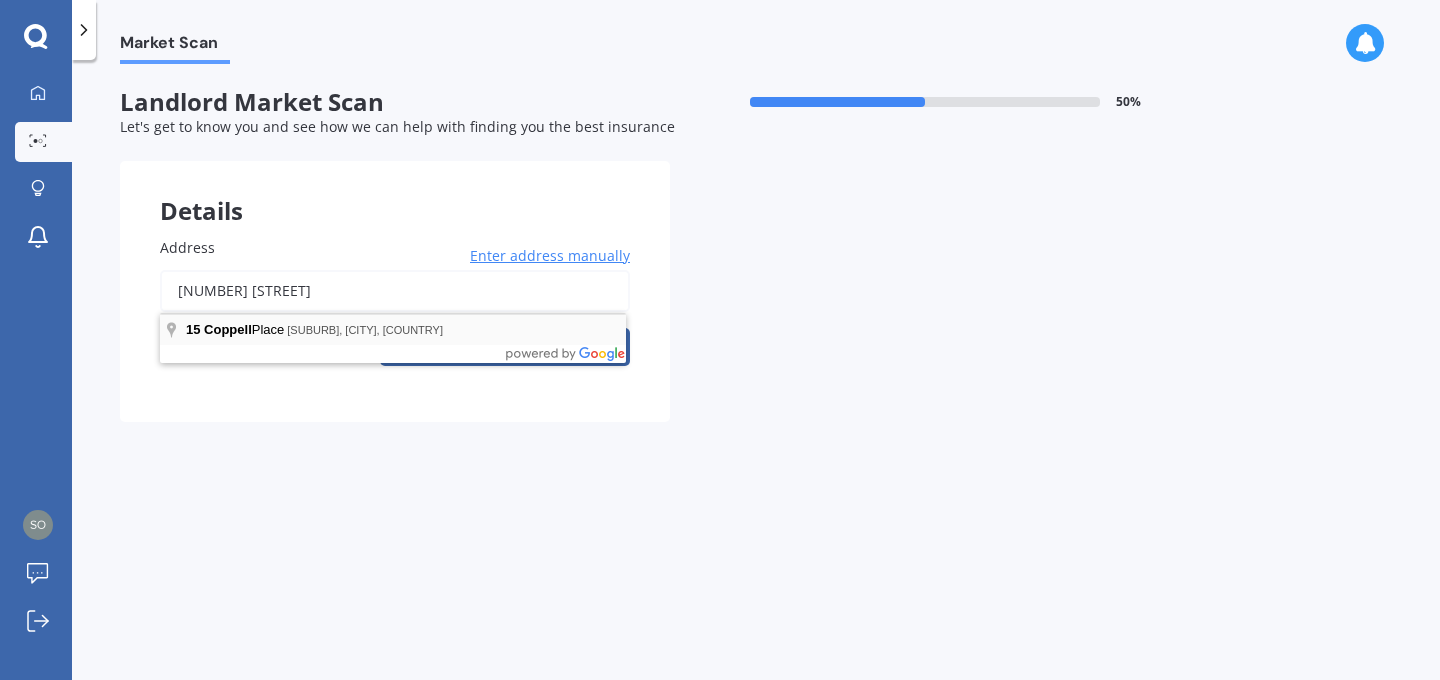 type on "[NUMBER] [STREET]" 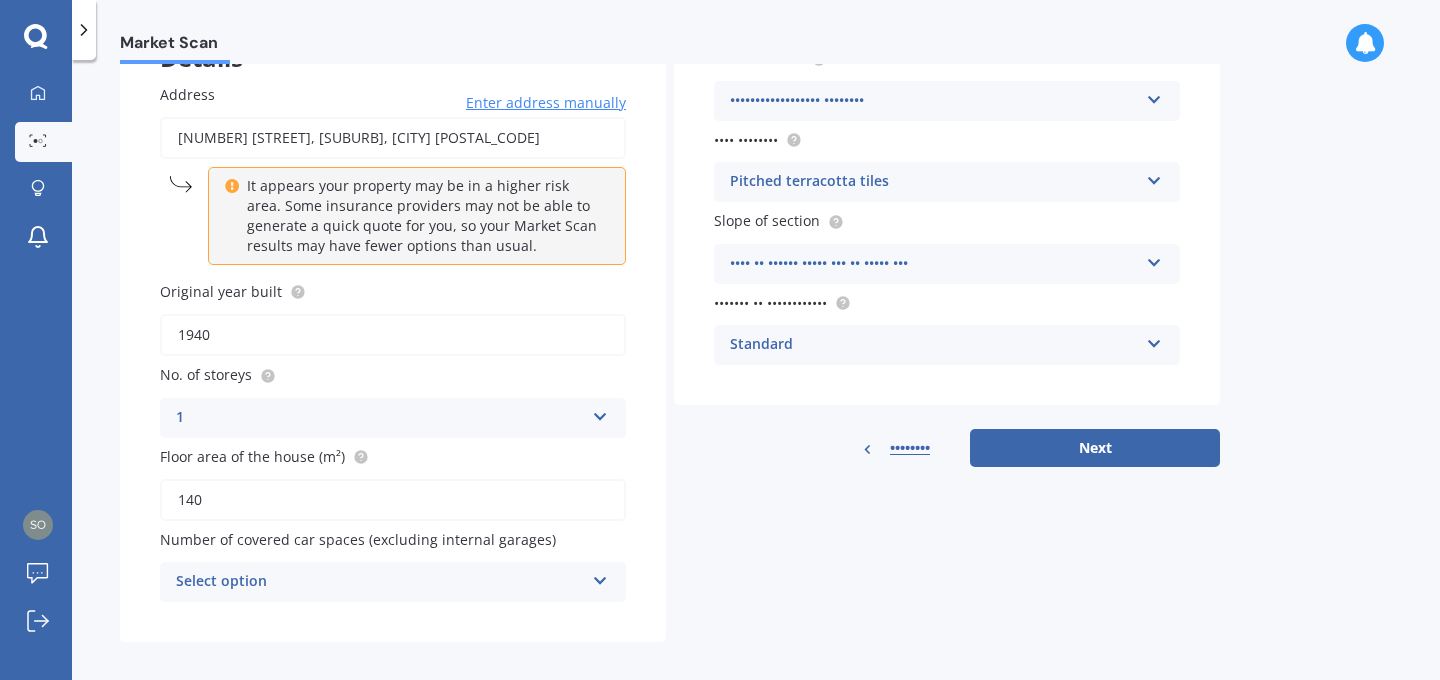 scroll, scrollTop: 169, scrollLeft: 0, axis: vertical 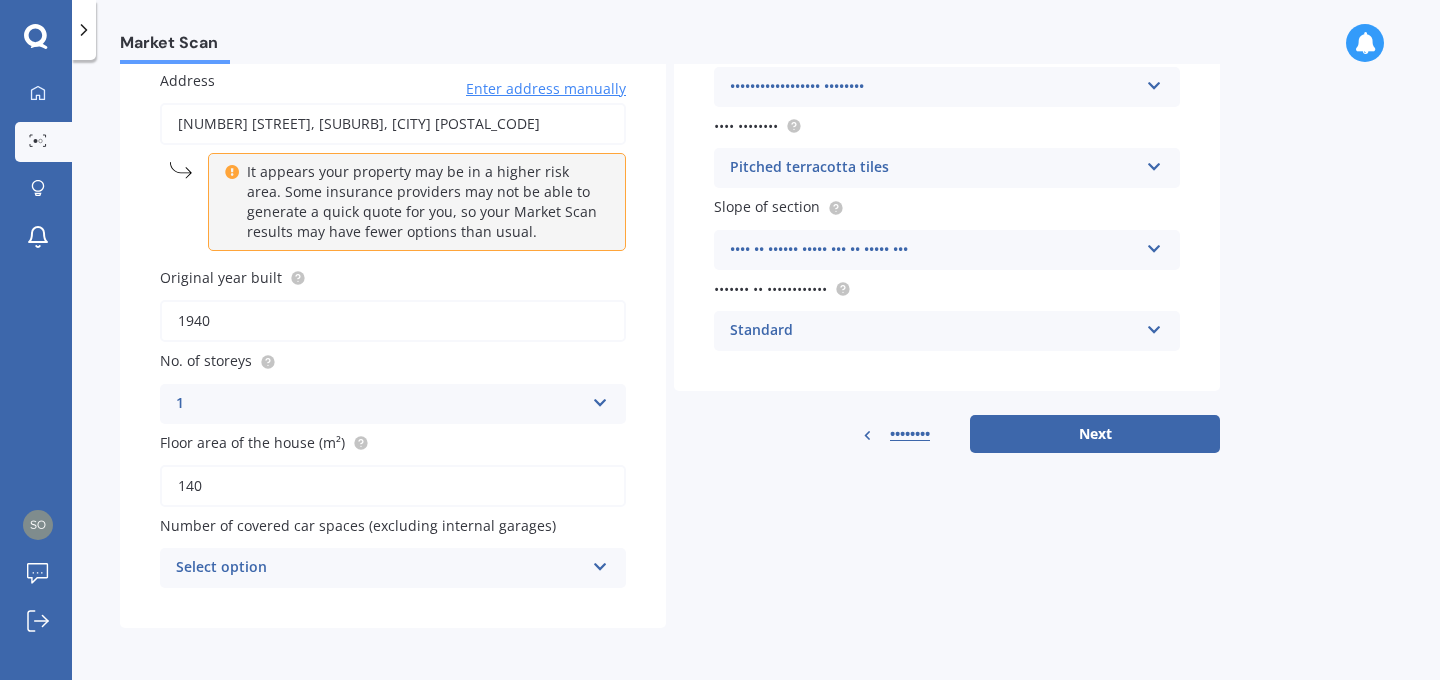 click on "1940" at bounding box center (393, 321) 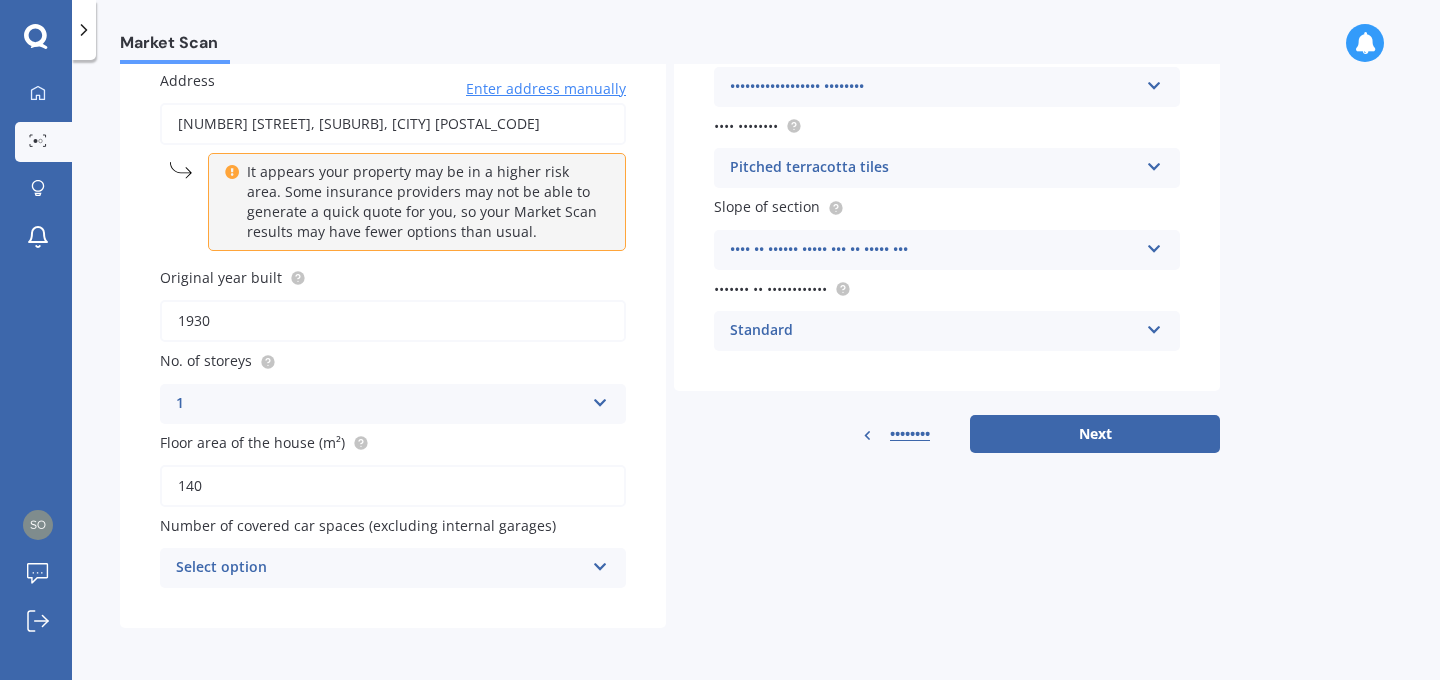 type on "1930" 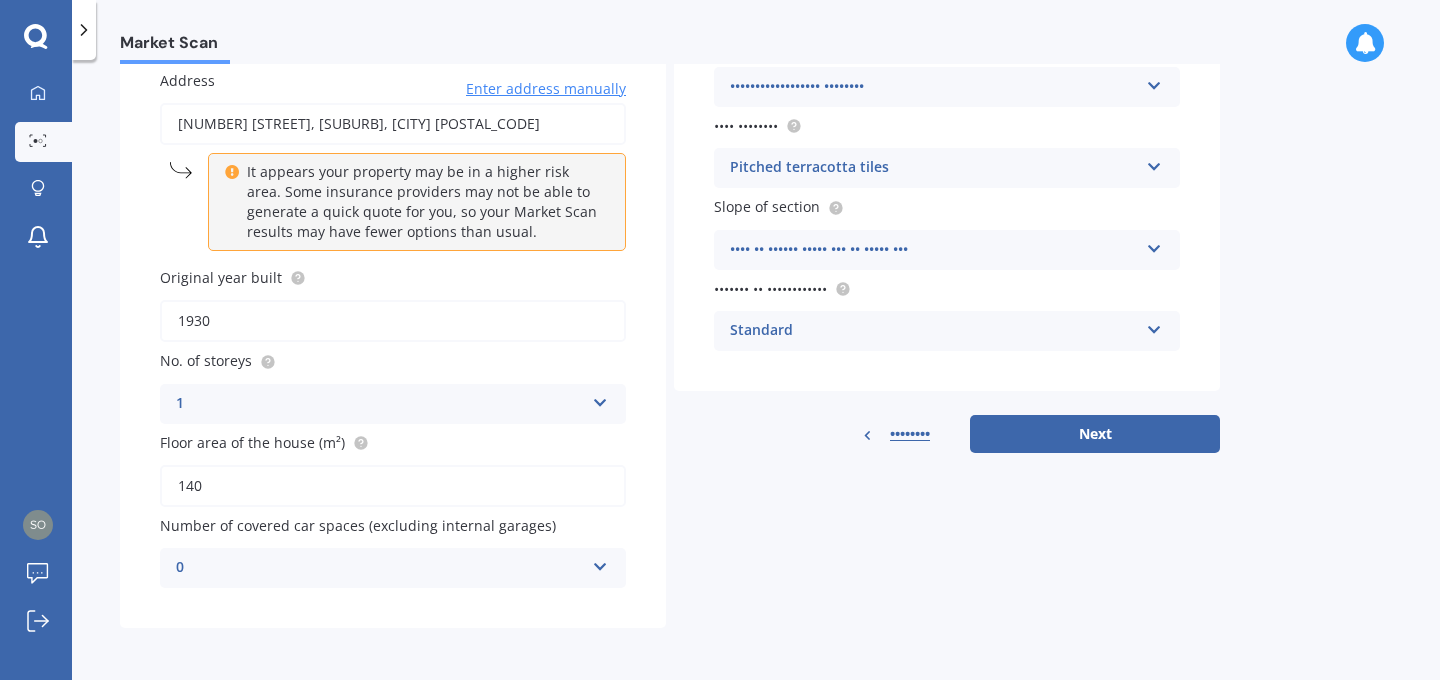 click on "Address [NUMBER] [STREET], [SUBURB], [CITY] [POSTAL_CODE] Enter address manually It appears your property may be in a higher risk area. Some insurance providers may not be able to generate a quick quote for you, so your Market Scan results may have fewer options than usual. Search Original year built [YEAR] No. of storeys [NUMBER] [NUMBER] [NUMBER] [NUMBER] [NUMBER]+ Floor area of the house (m²) [NUMBER] Number of covered car spaces (excluding internal garages) [NUMBER] [NUMBER] [NUMBER] [NUMBER] [NUMBER]+" at bounding box center (393, 329) 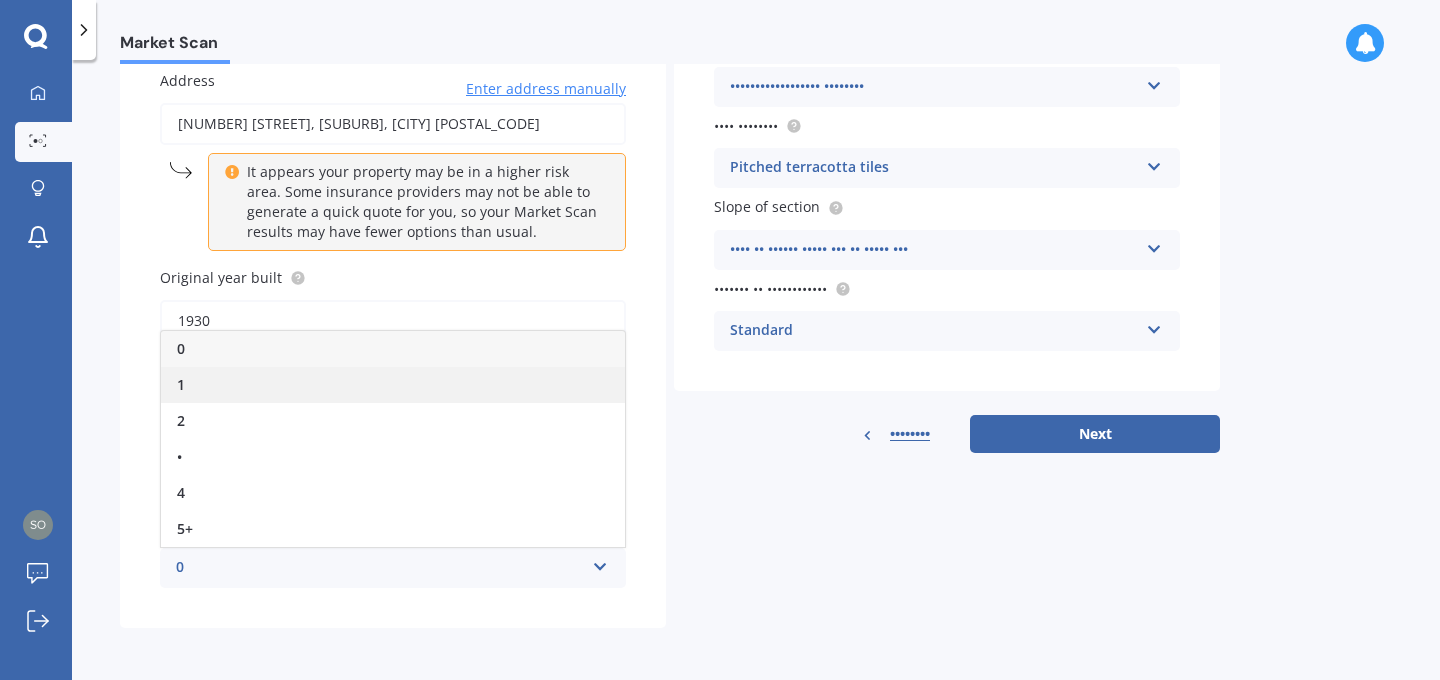 click on "1" at bounding box center [393, 385] 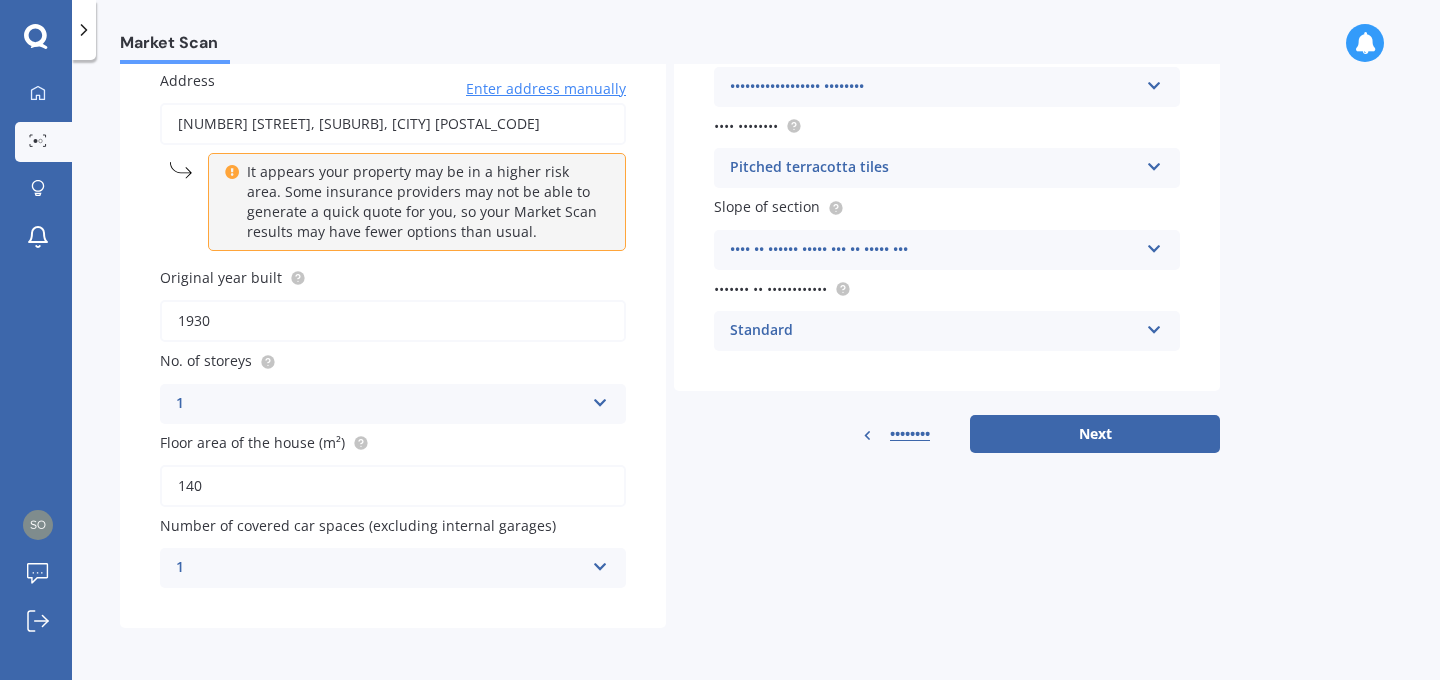 click on "1" at bounding box center [380, 568] 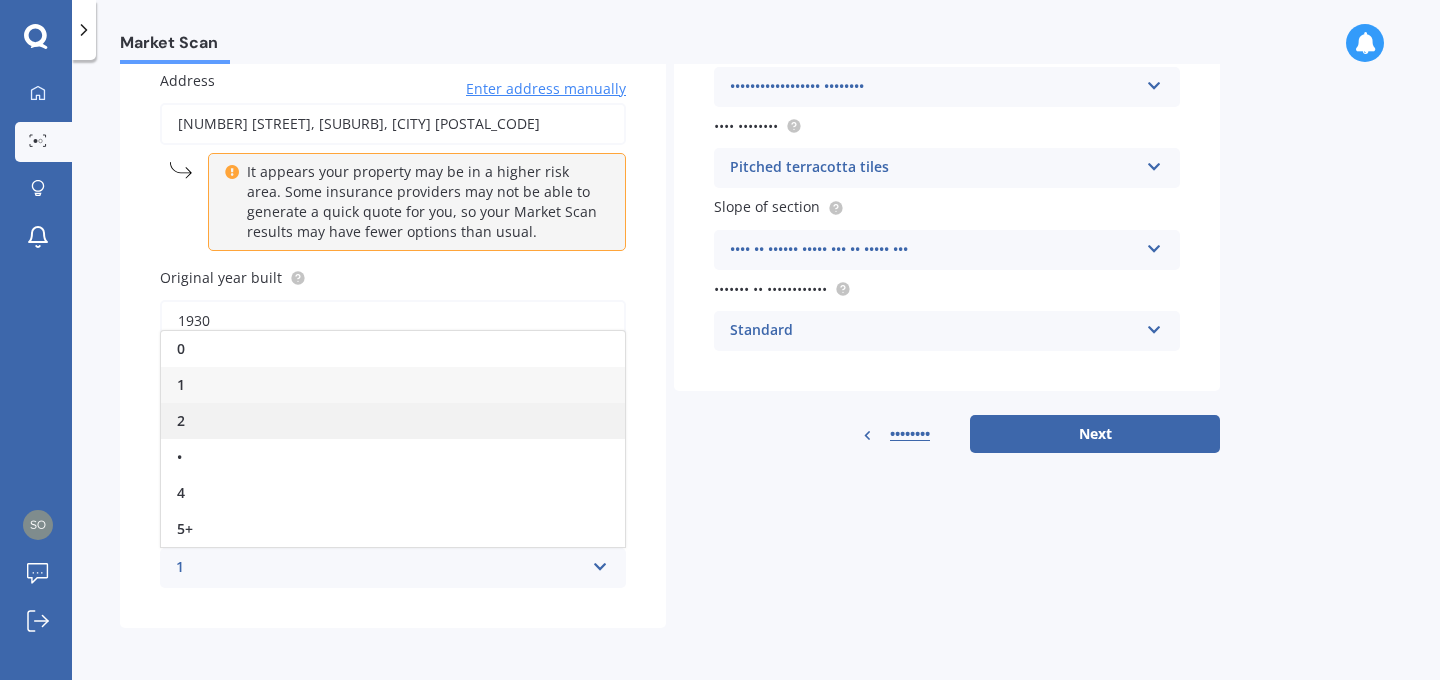 click on "2" at bounding box center (393, 421) 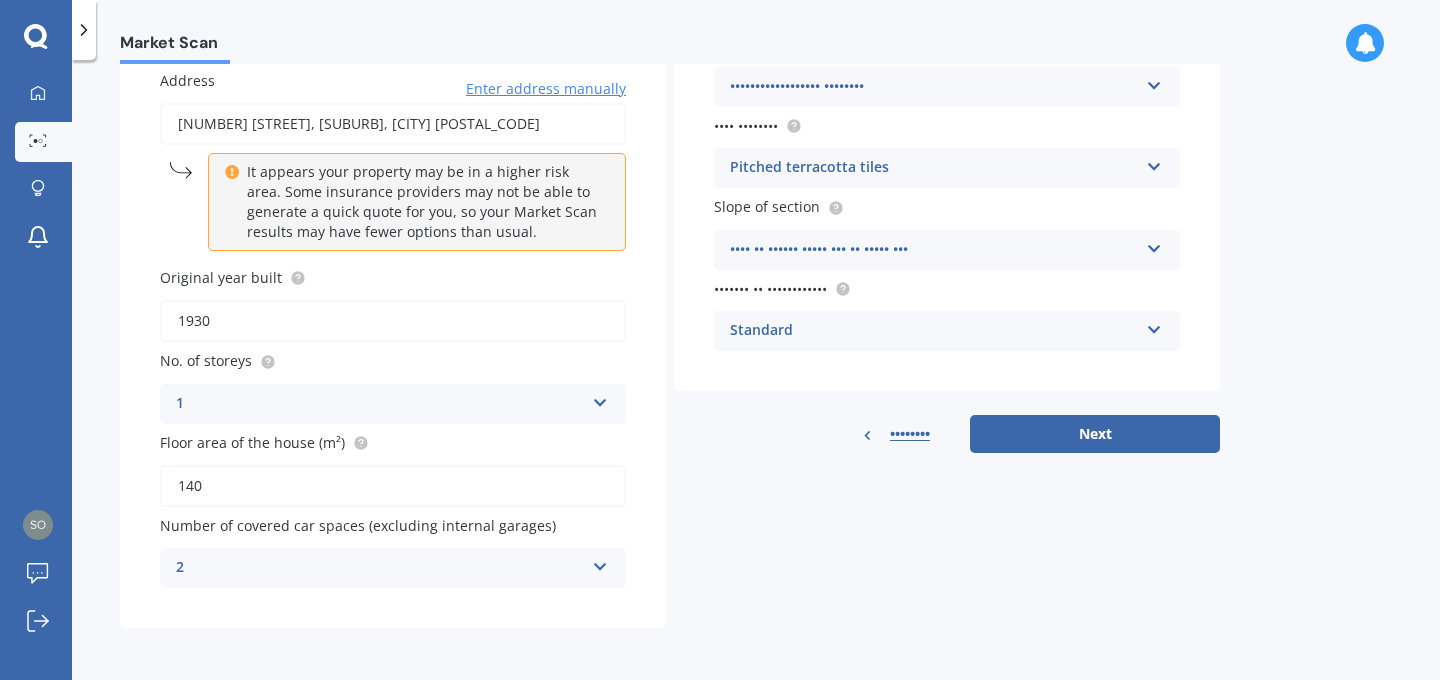 click on "2" at bounding box center (380, 568) 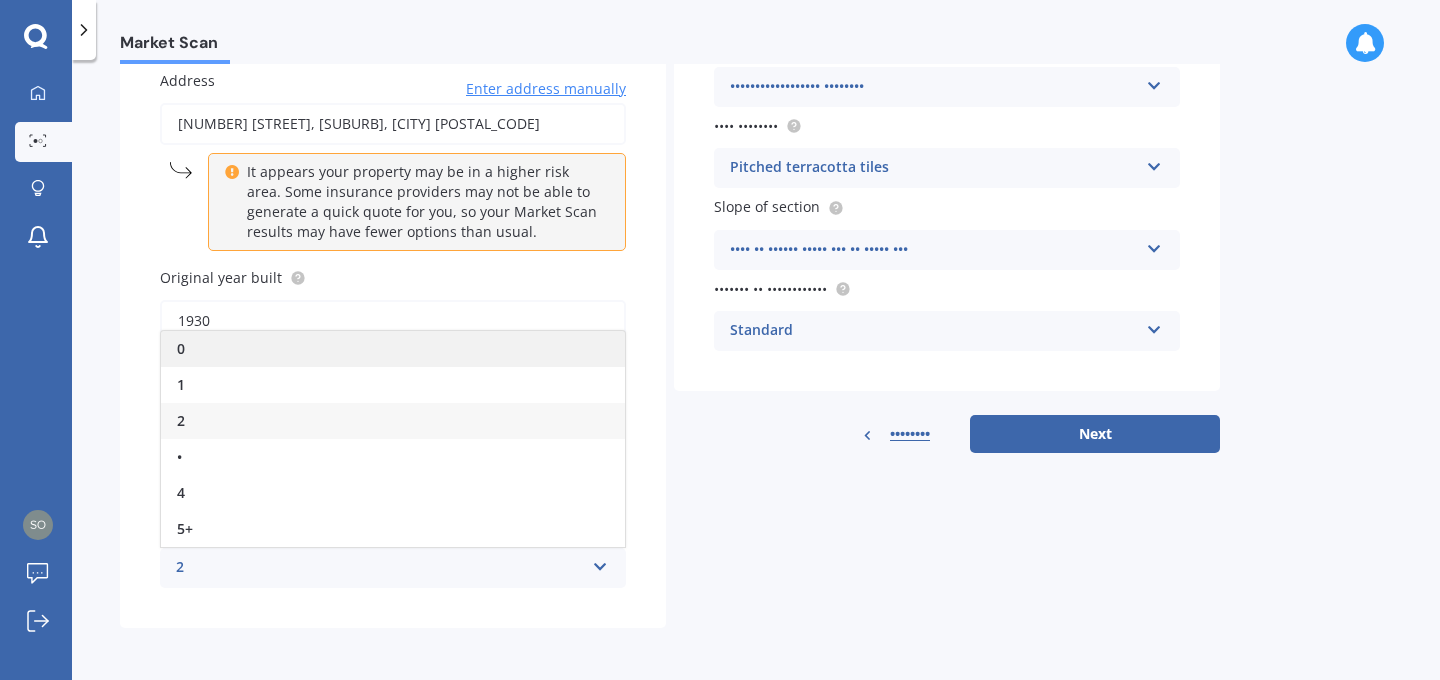 click on "0" at bounding box center (393, 349) 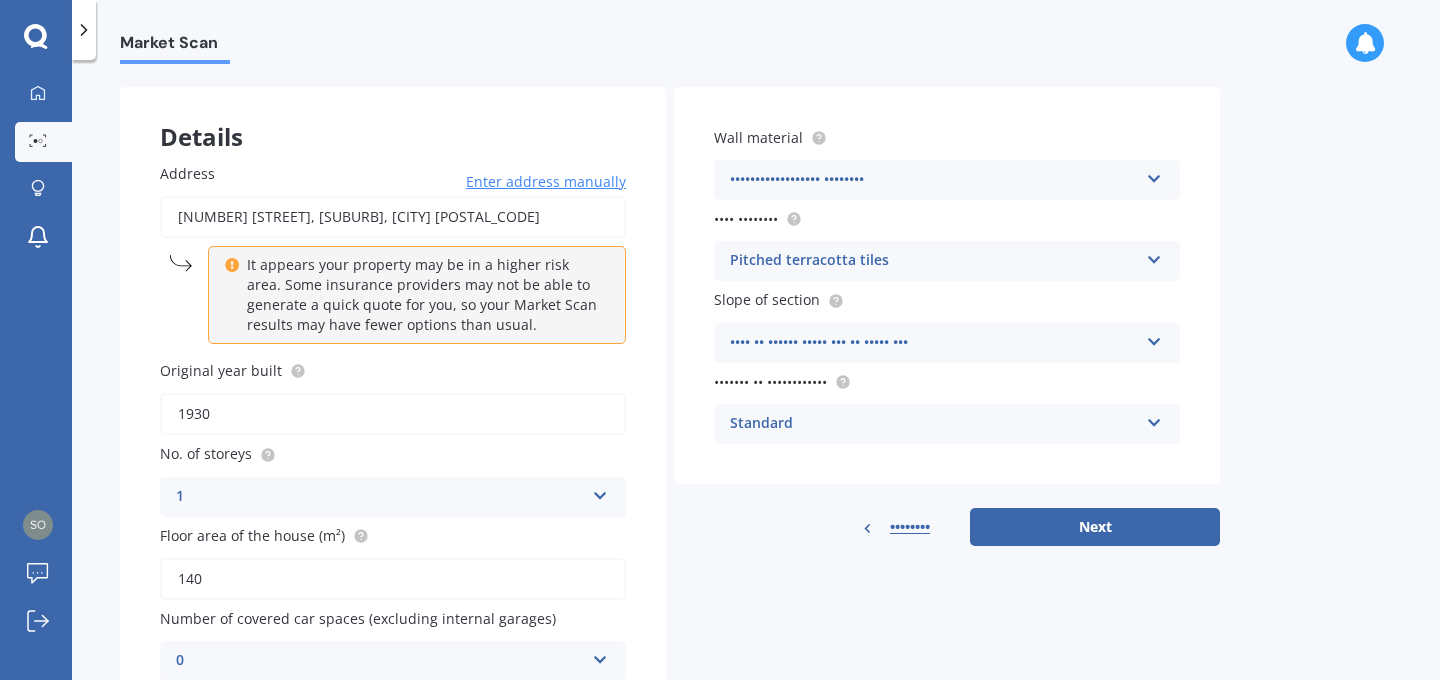 scroll, scrollTop: 73, scrollLeft: 0, axis: vertical 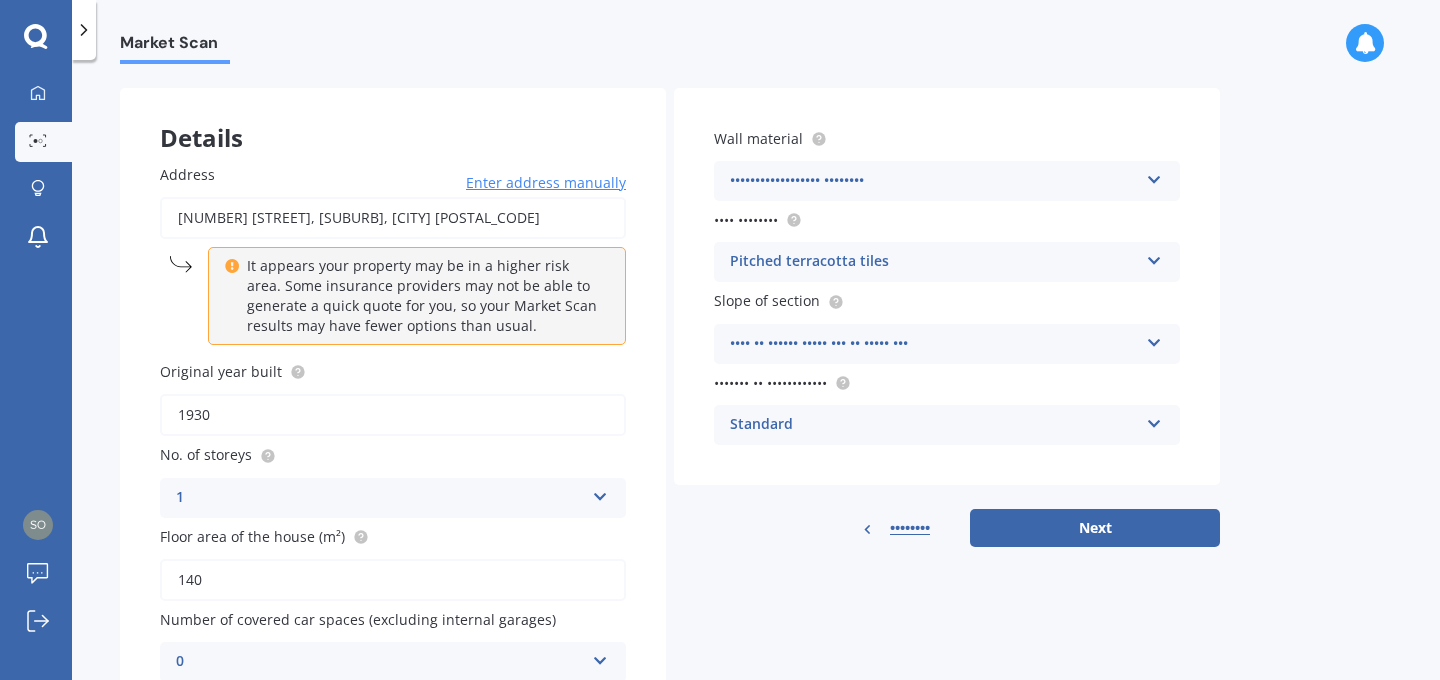 click on "Weatherboard/plank cladding Artificial weatherboard/plank cladding Blockwork Brick veneer Double brick Mud brick Other Rockcote/EPS Sheet cladding Solid brickwork Stonework solid Stonework veneer Stucco Weatherboard/plank cladding" at bounding box center [393, 498] 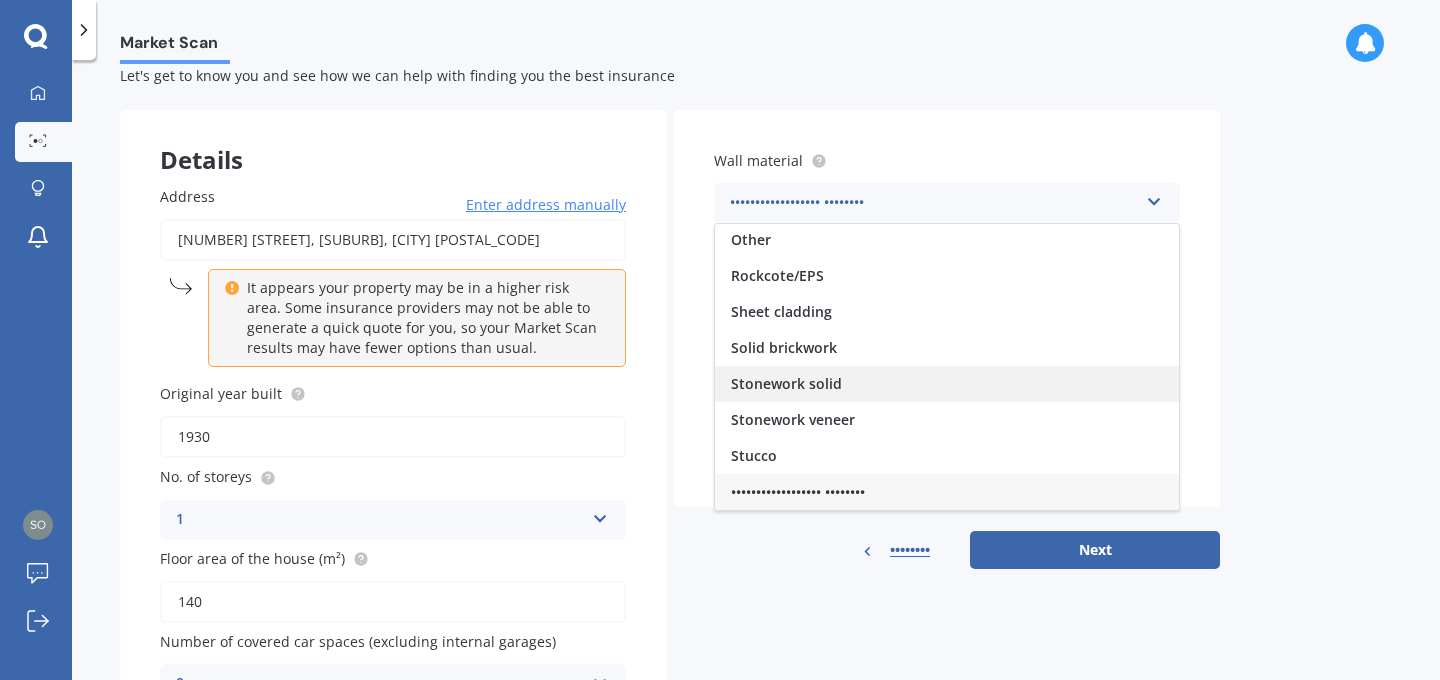 scroll, scrollTop: 50, scrollLeft: 0, axis: vertical 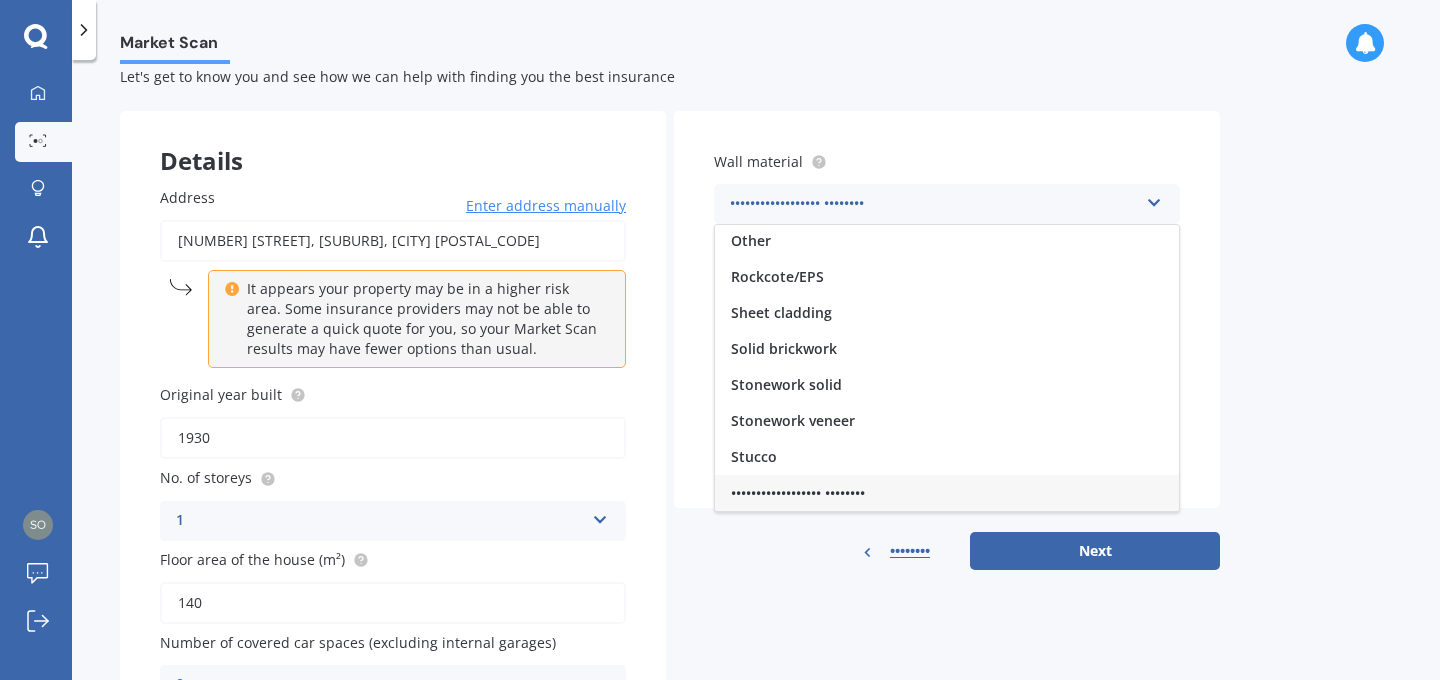 click on "•••••••••••••••••• ••••••••" at bounding box center (798, 492) 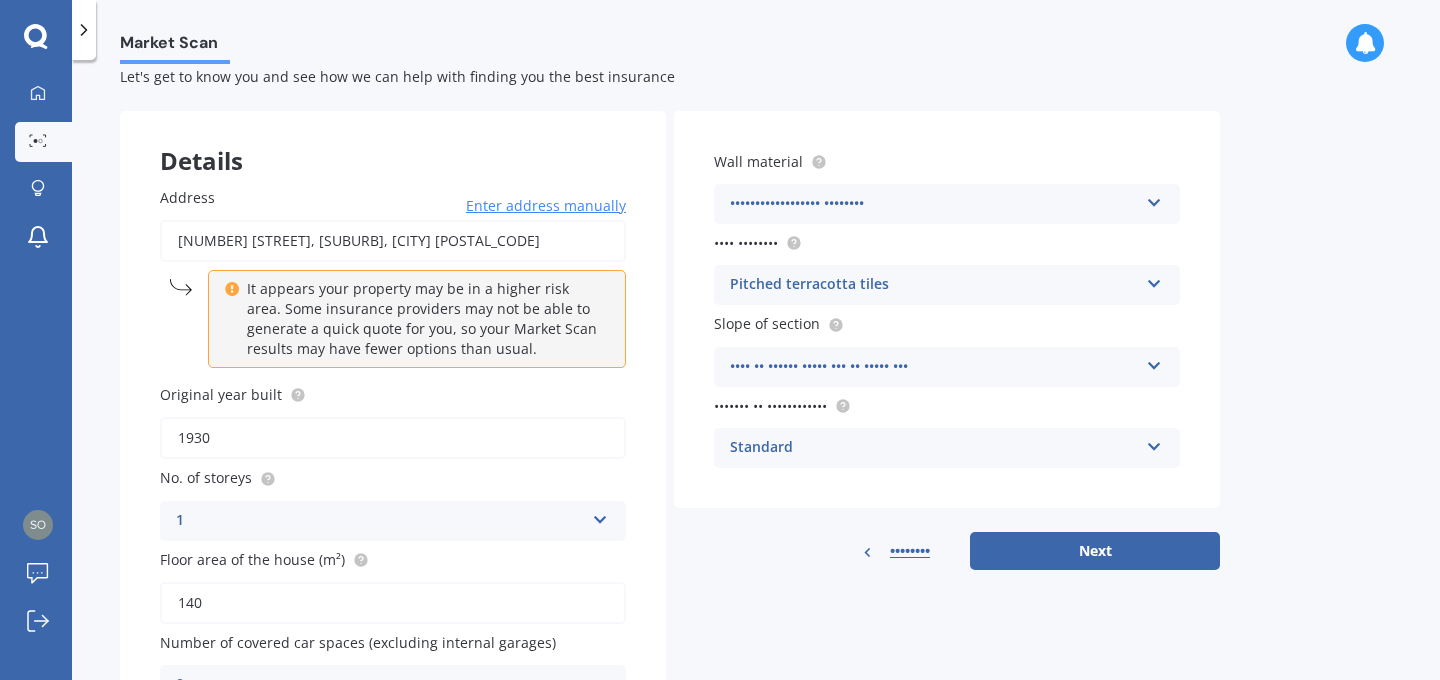 click on "••••••• •••••••••• ••••• •••• ••••• •••••• •••• •••••••• •••• ••••• •••••••• ••••••• •••••••• ••••• ••••••• ••••• •••••• •••••••• ••••••• ••••• •••••••• ••••••• ••••• ••••••• •••••••••• ••••• ••••••• •••••• •••••••• •••••" at bounding box center (393, 521) 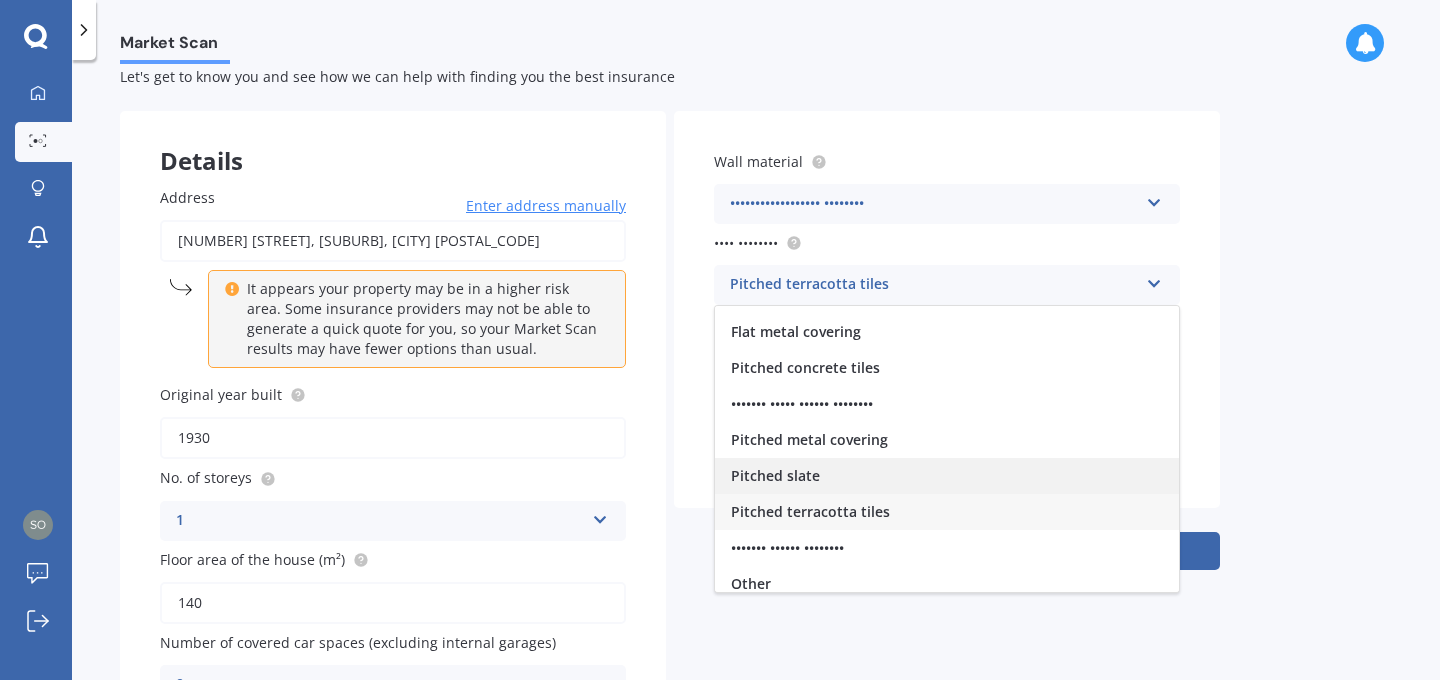 scroll, scrollTop: 74, scrollLeft: 0, axis: vertical 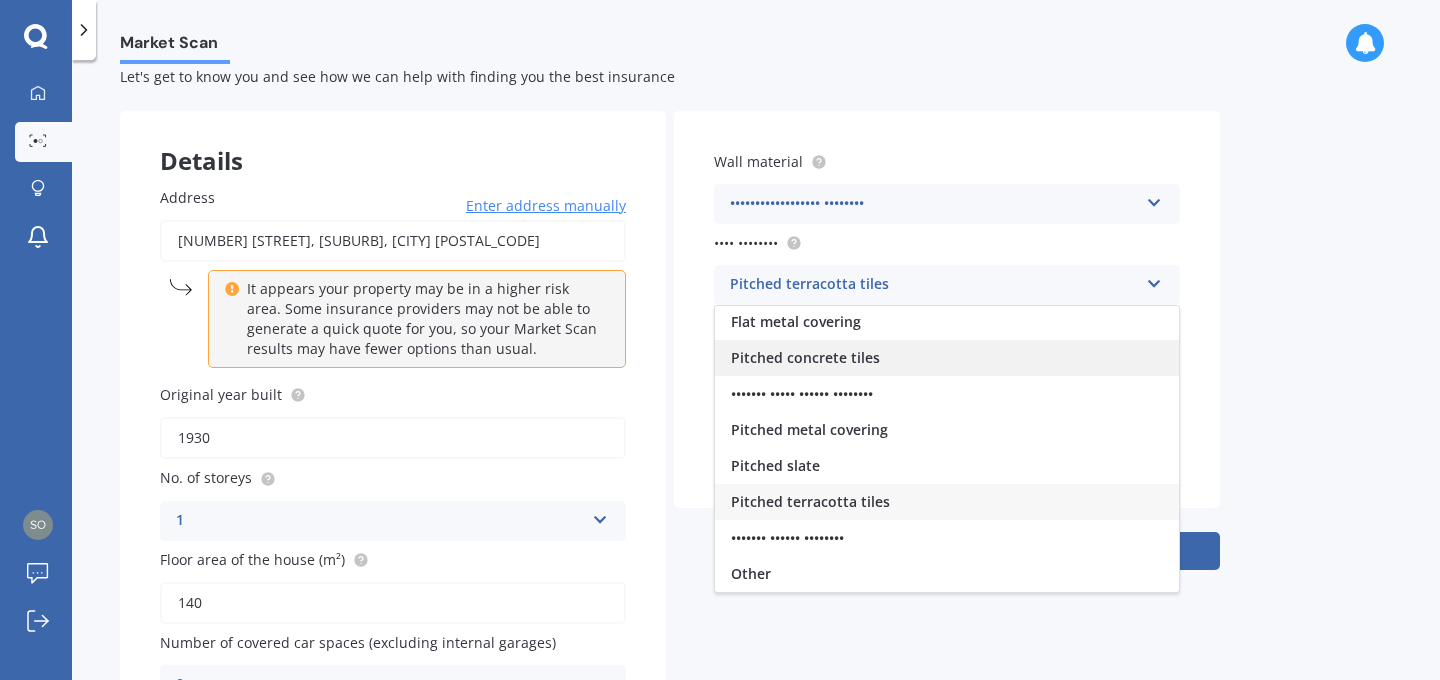 click on "Pitched concrete tiles" at bounding box center [947, 358] 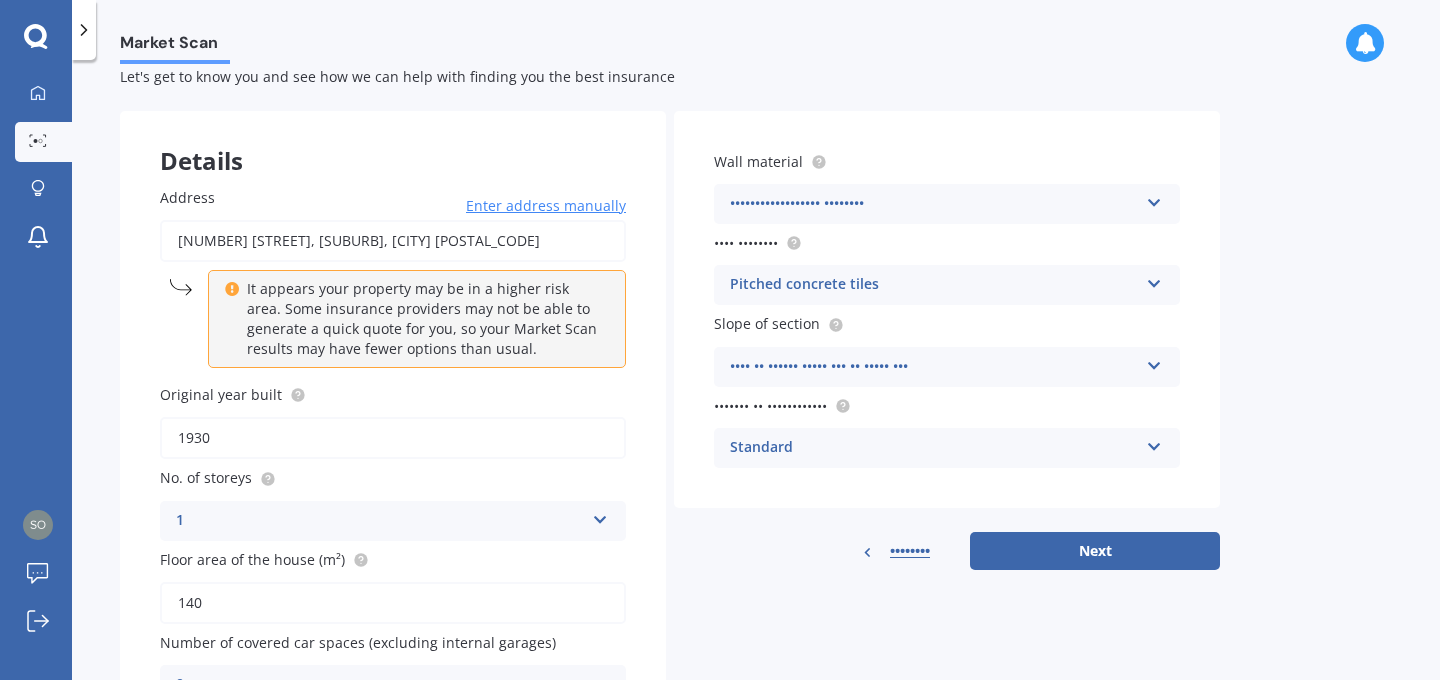 click on "•••• •• •••••• ••••• ••• •• ••••• •••" at bounding box center [380, 521] 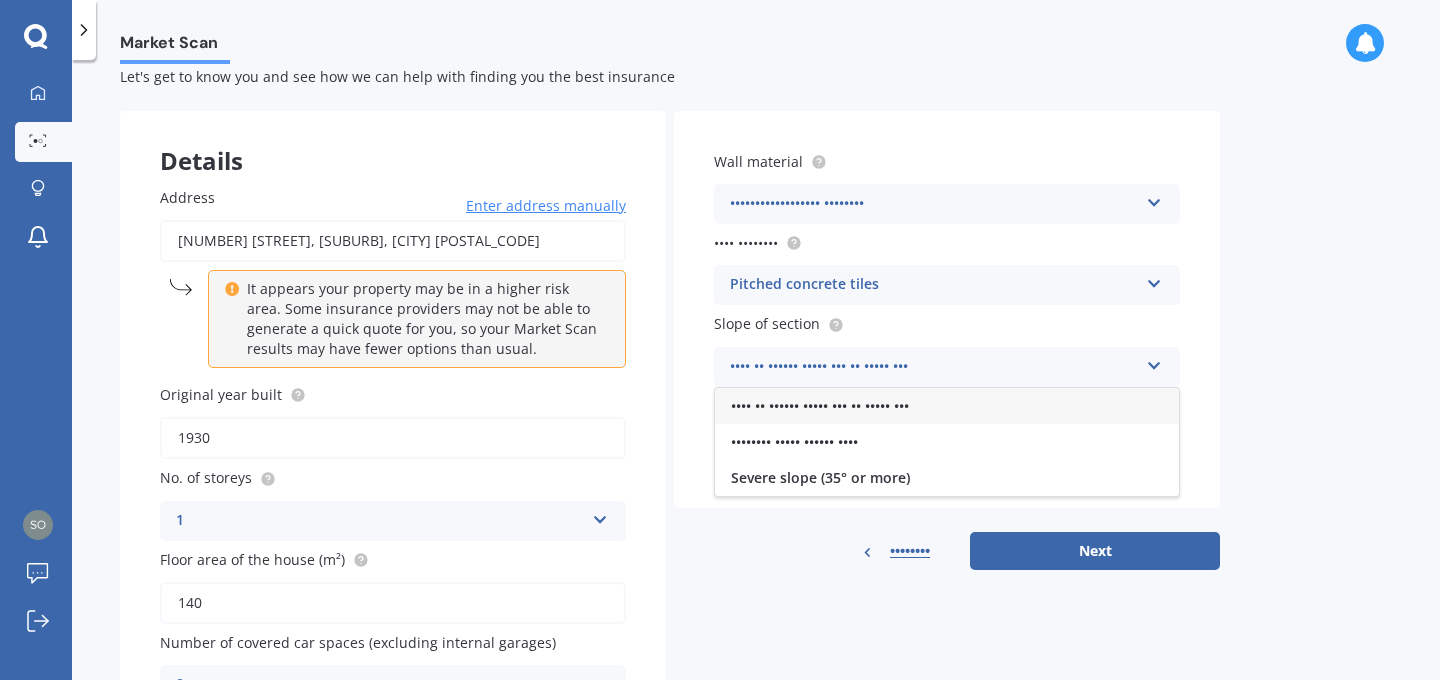 click on "Market Scan Landlord Market Scan 50 % Let's get to know you and see how we can help with finding you the best insurance Details Address [NUMBER] [STREET], [SUBURB], [CITY] [POSTAL_CODE] Enter address manually It appears your property may be in a higher risk area. Some insurance providers may not be able to generate a quick quote for you, so your Market Scan results may have fewer options than usual. Search Original year built [YEAR] No. of storeys [NUMBER] [NUMBER] [NUMBER] [NUMBER] [NUMBER]+ Floor area of the house (m²) [NUMBER] Number of covered car spaces (excluding internal garages) [NUMBER] [NUMBER] [NUMBER] [NUMBER] [NUMBER]+ Wall material Weatherboard/plank cladding Artificial weatherboard/plank cladding Blockwork Brick veneer Double brick Mud brick Other Rockcote/EPS Sheet cladding Solid brickwork Stonework solid Stonework veneer Stucco Weatherboard/plank cladding Roof material Pitched concrete tiles Flat fibre cement Flat membrane Flat metal covering Pitched concrete tiles Pitched fibre cement covering Pitched metal covering Pitched slate Pitched terracotta tiles Other" at bounding box center (756, 374) 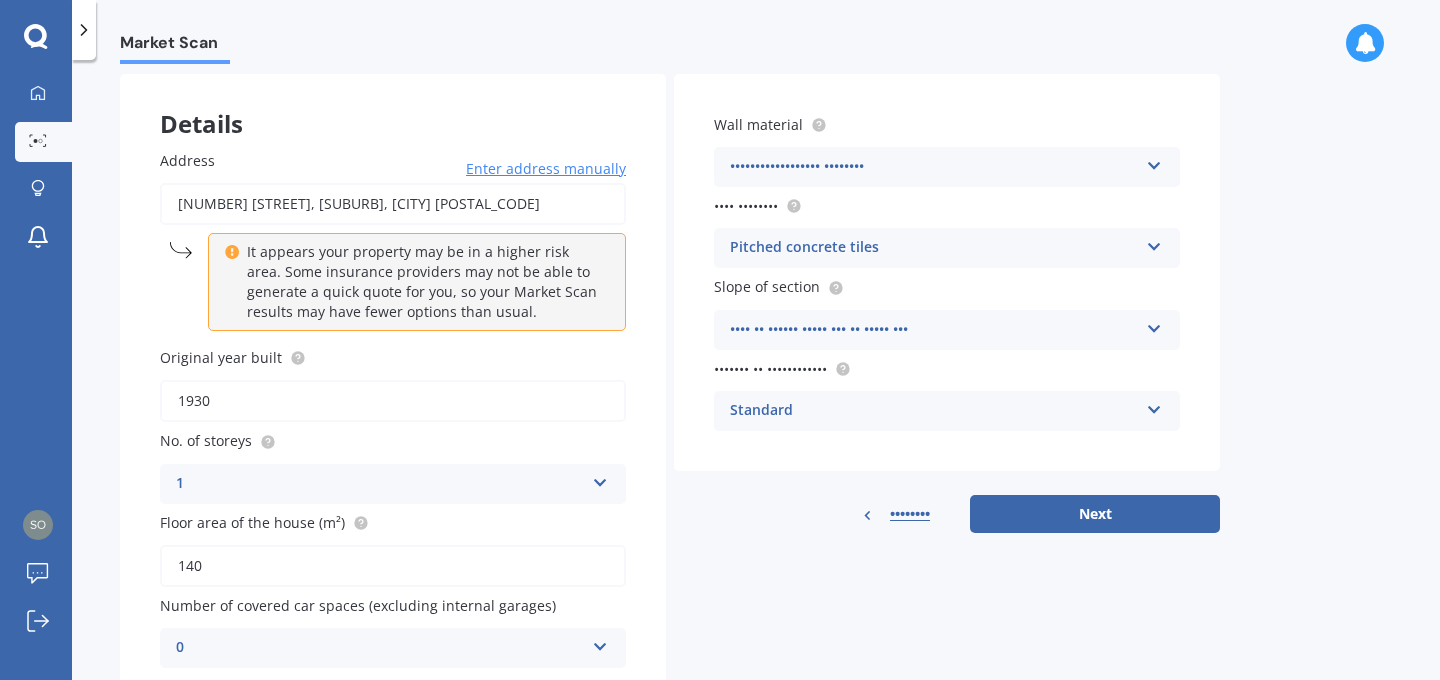 scroll, scrollTop: 108, scrollLeft: 0, axis: vertical 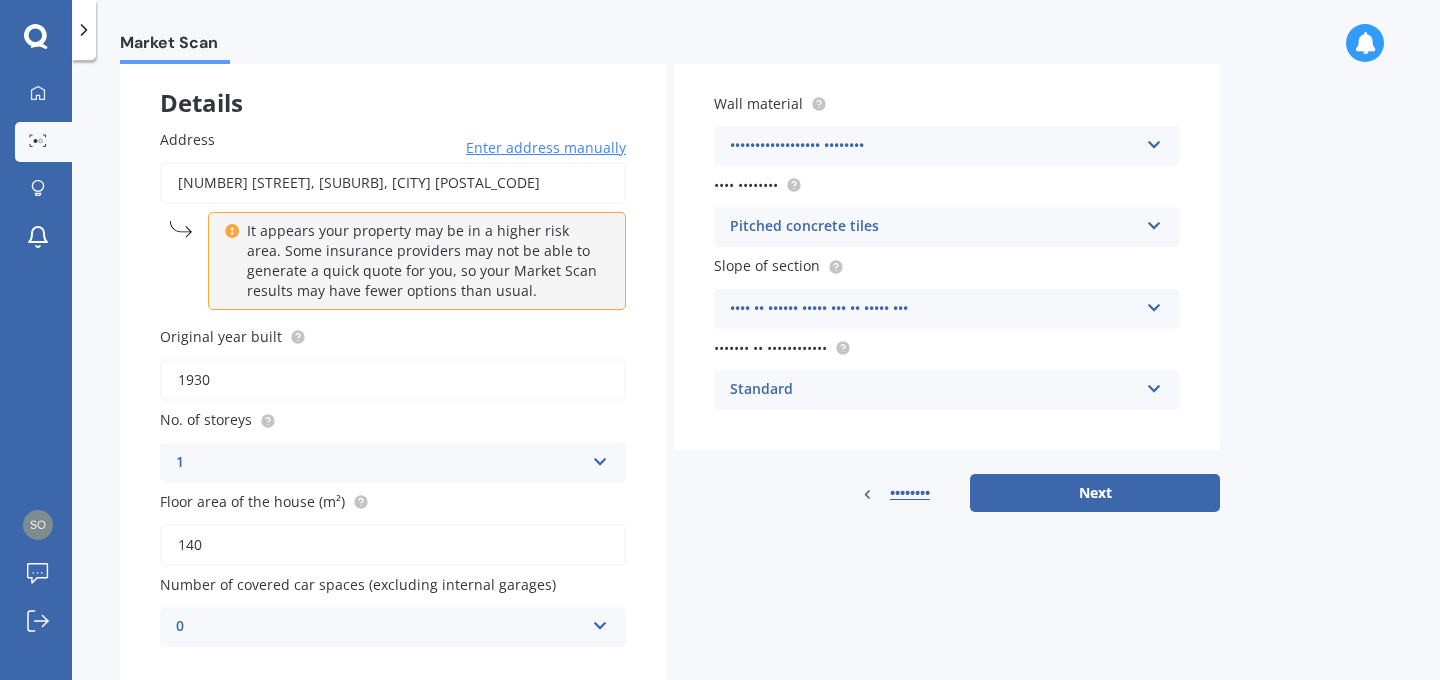 click on "Standard" at bounding box center (380, 463) 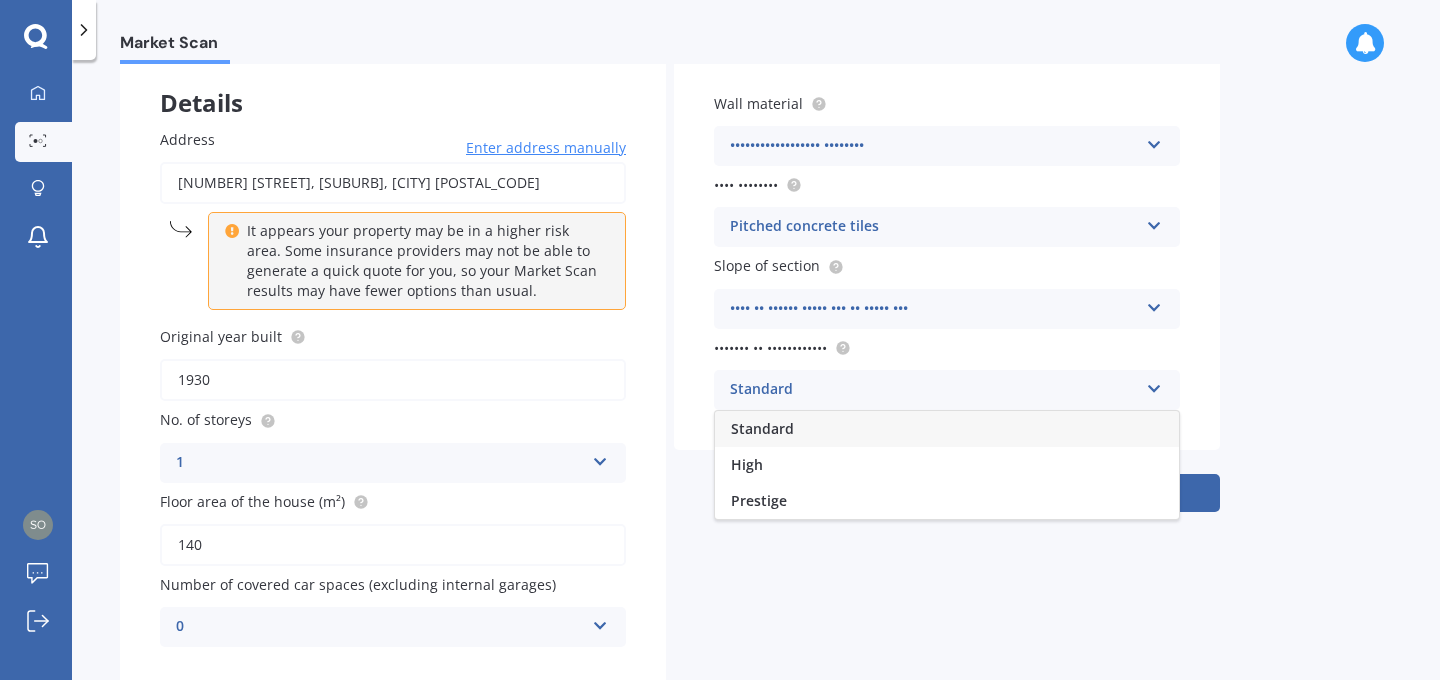 click on "Standard" at bounding box center [934, 390] 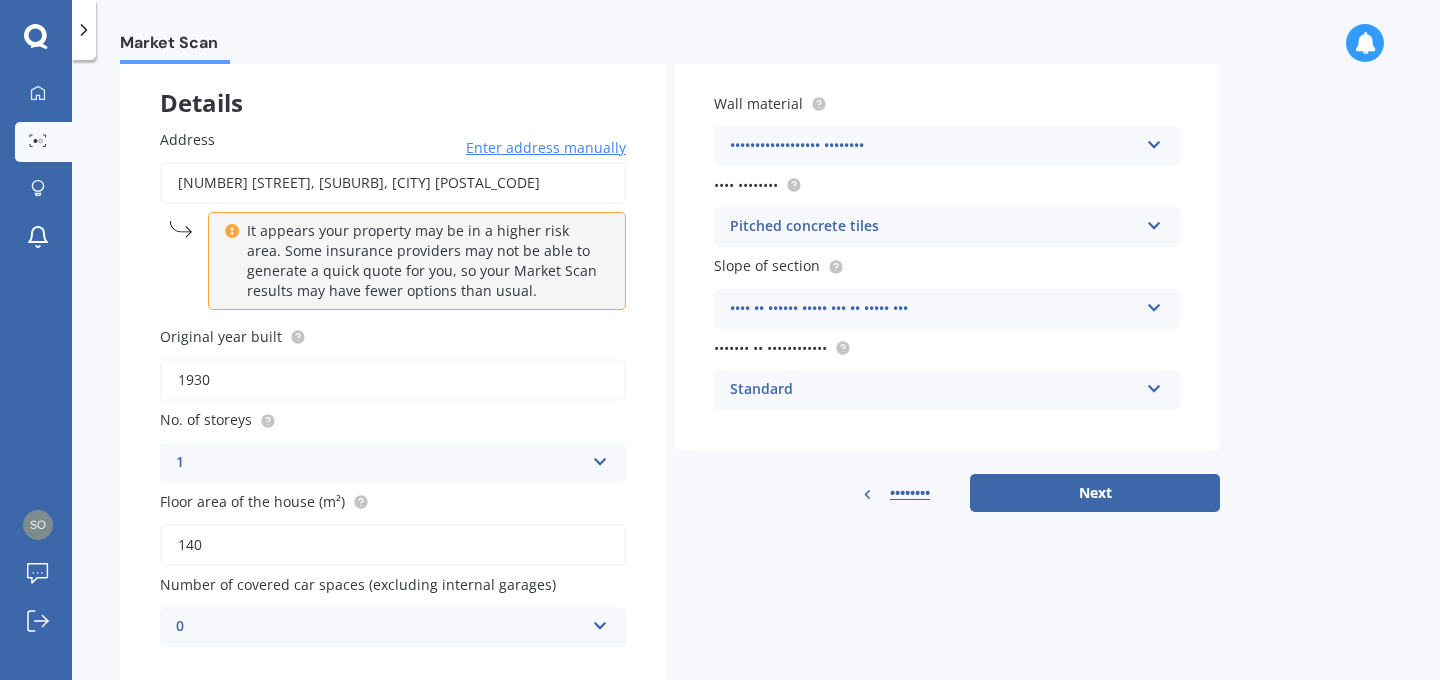 scroll, scrollTop: 169, scrollLeft: 0, axis: vertical 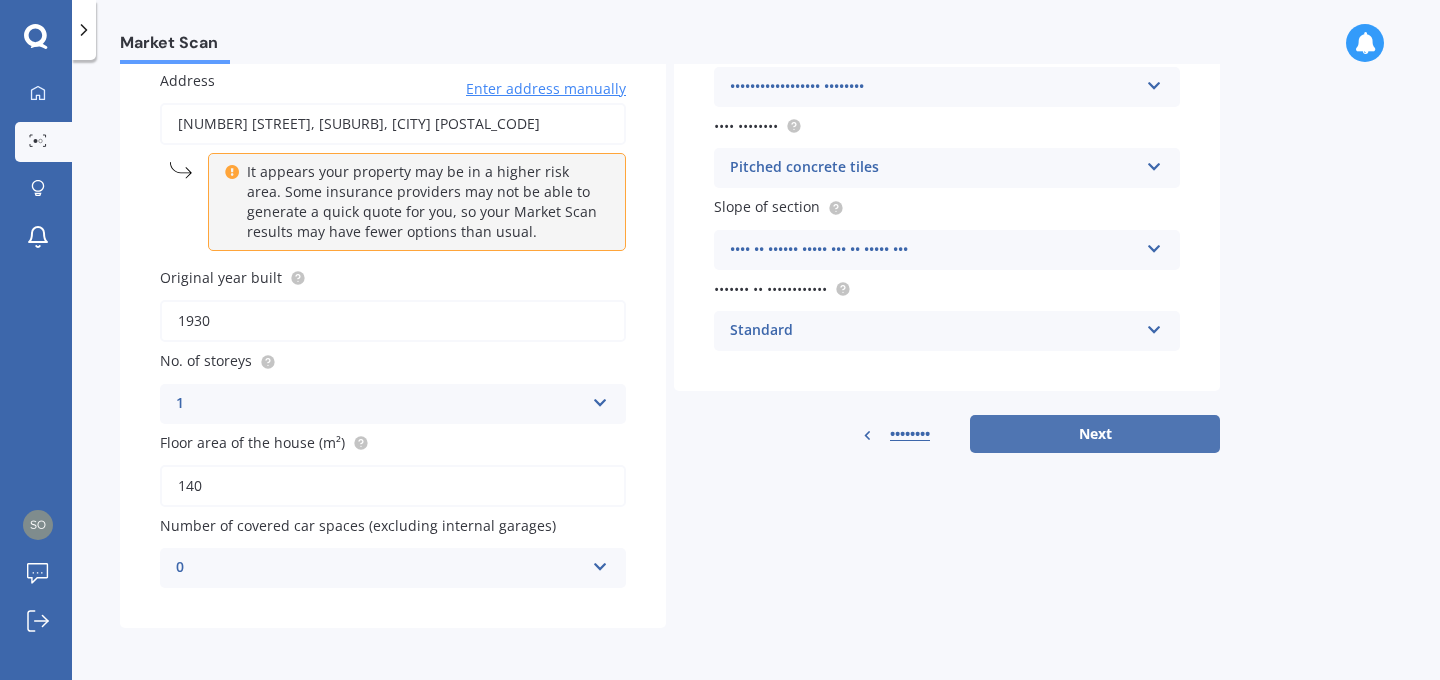 click on "Next" at bounding box center [1095, 434] 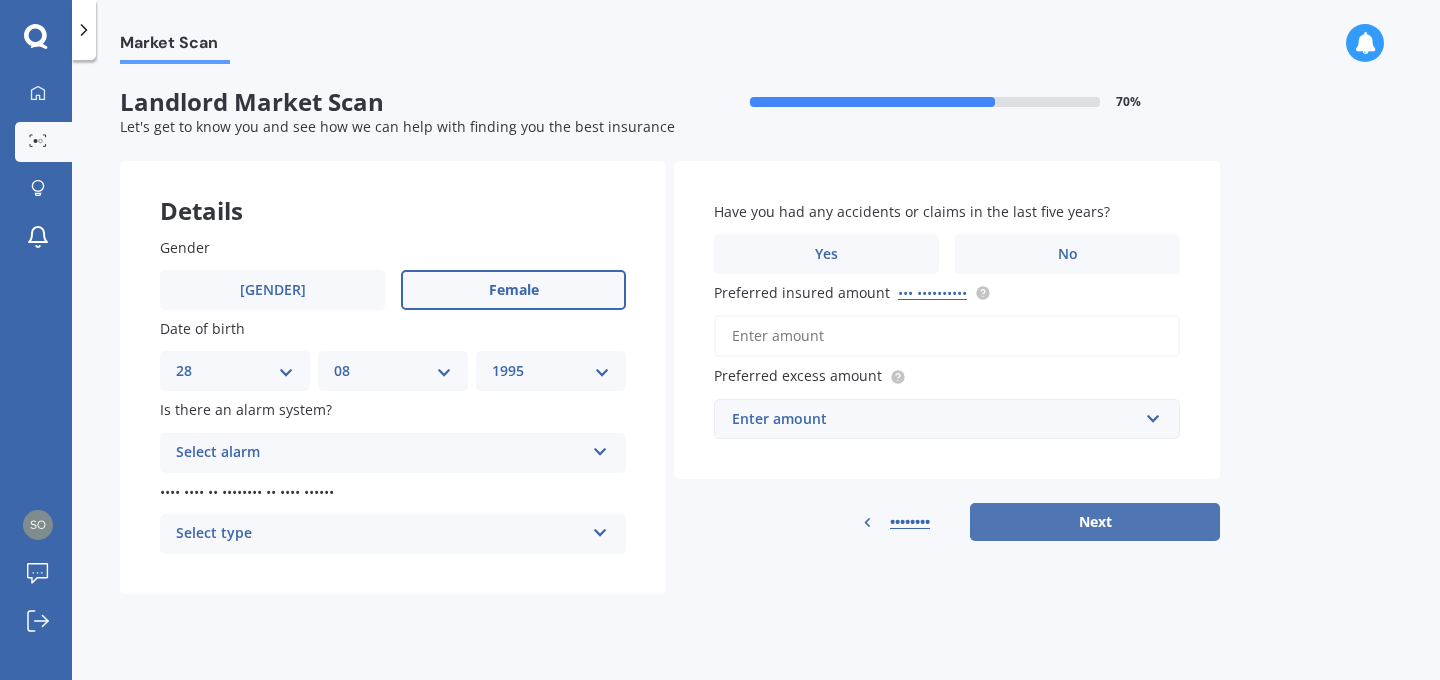 scroll, scrollTop: 0, scrollLeft: 0, axis: both 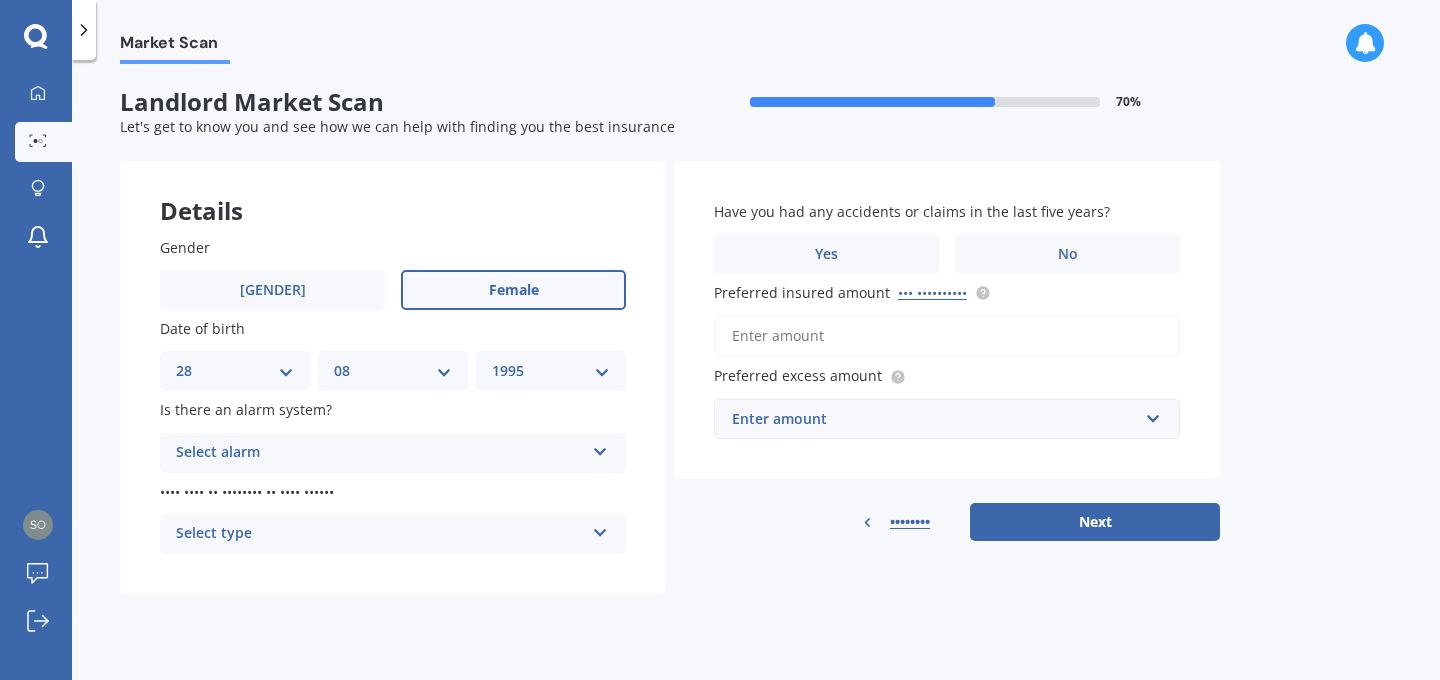 click on "Select alarm Yes, monitored Yes, not monitored No" at bounding box center [393, 453] 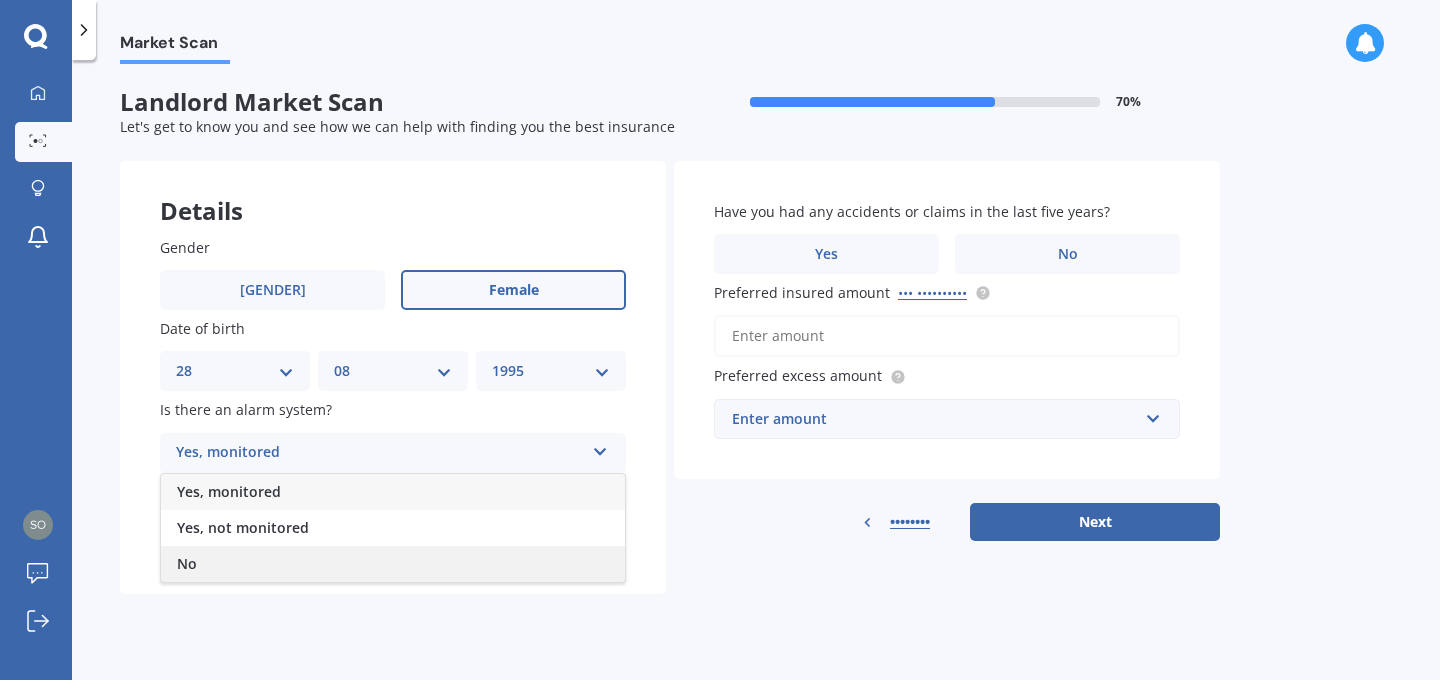 click on "No" at bounding box center (393, 564) 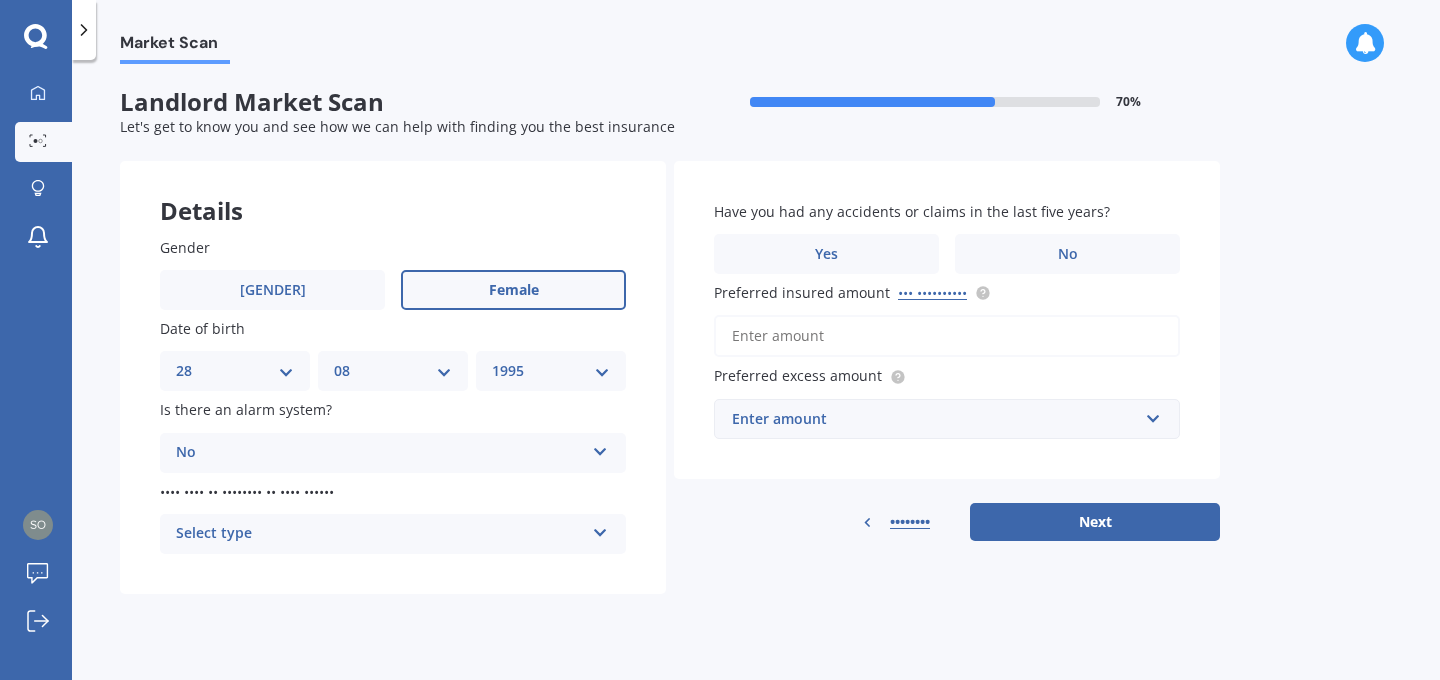 click on "Select type" at bounding box center (380, 534) 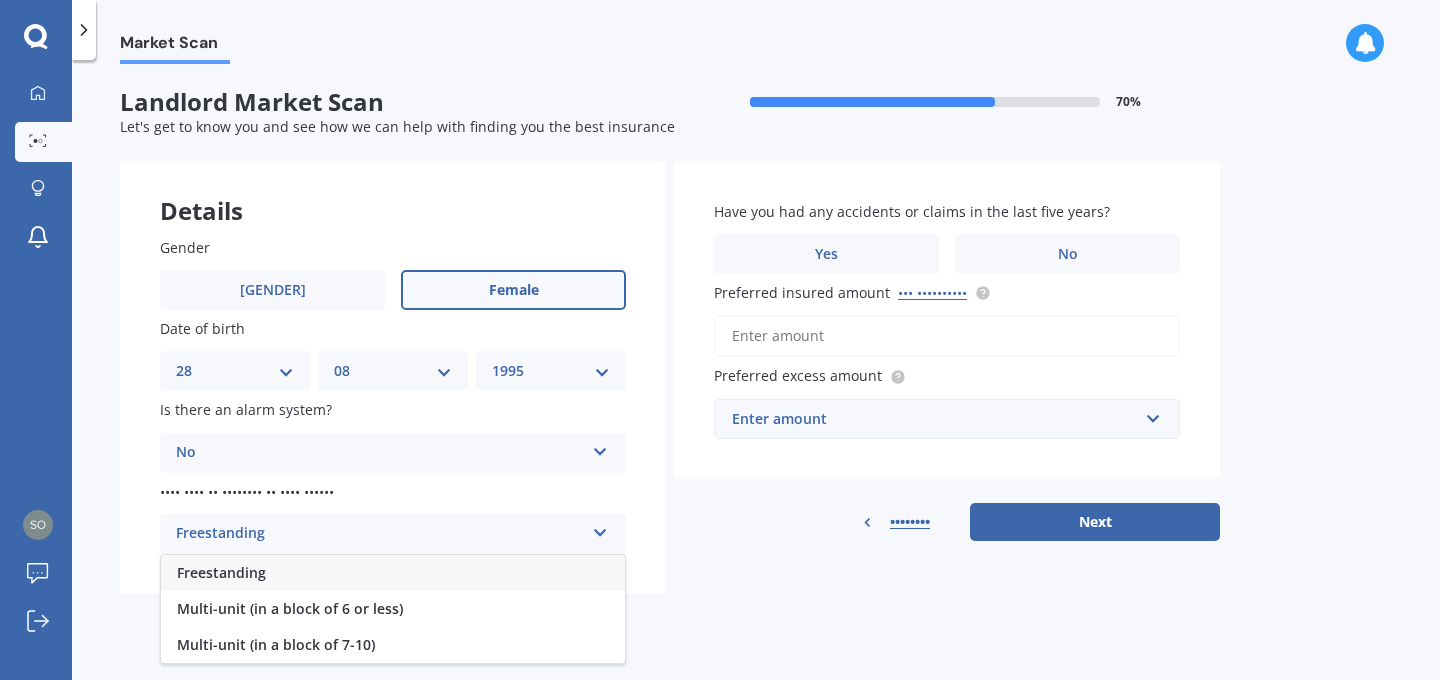 click on "Freestanding" at bounding box center (393, 573) 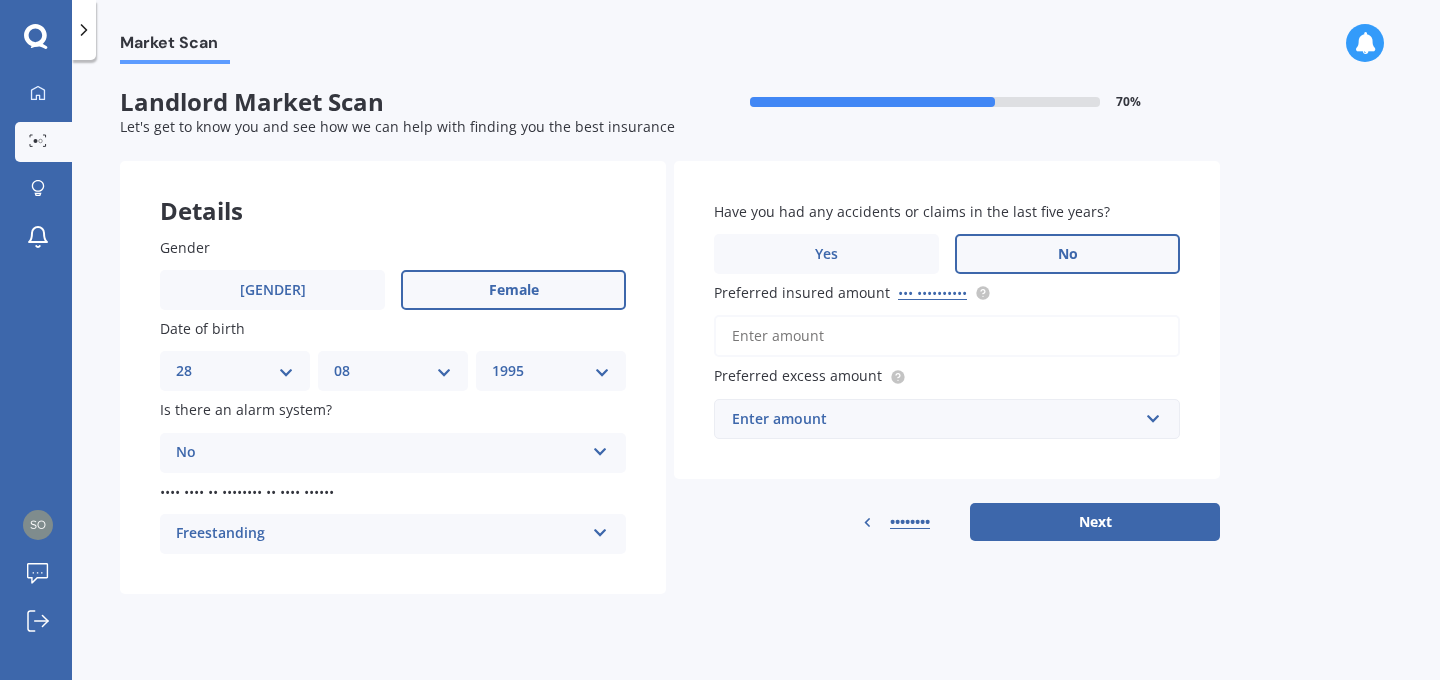 click on "No" at bounding box center (273, 290) 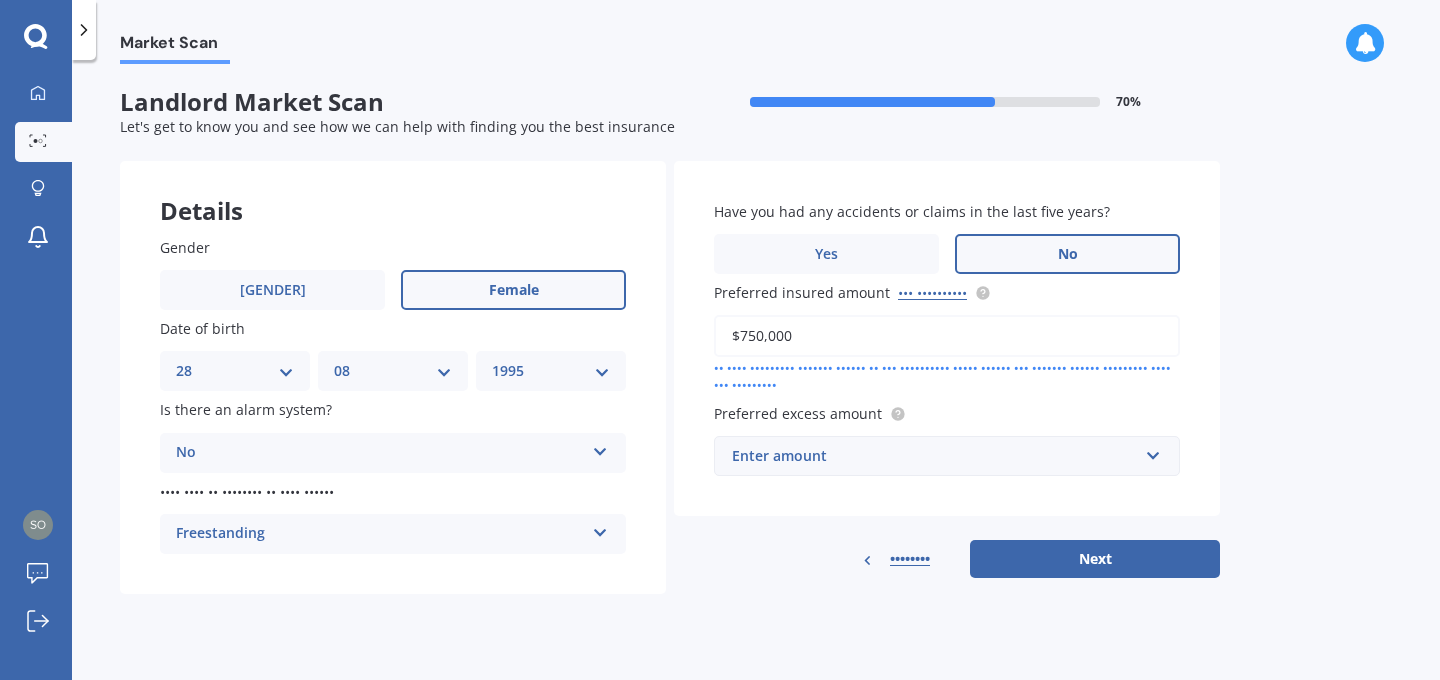 type on "$750,000" 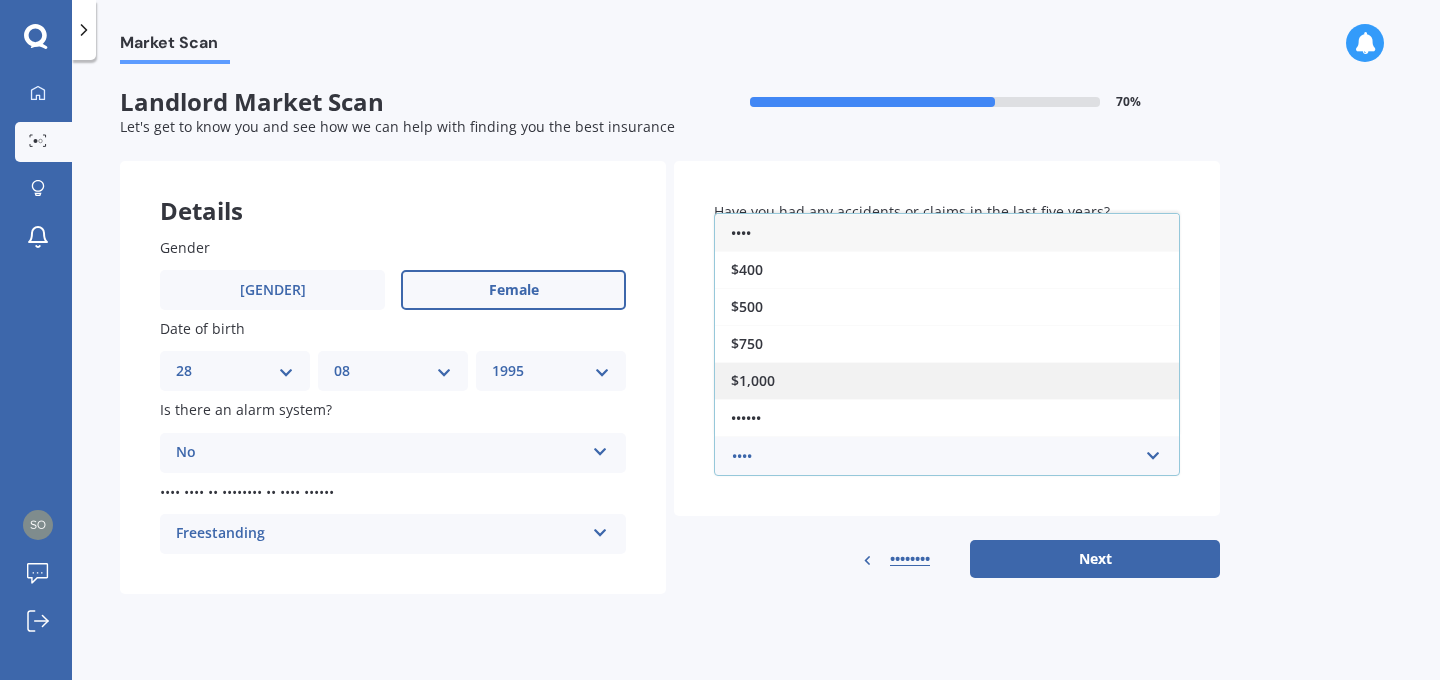 click on "$1,000" at bounding box center (947, 380) 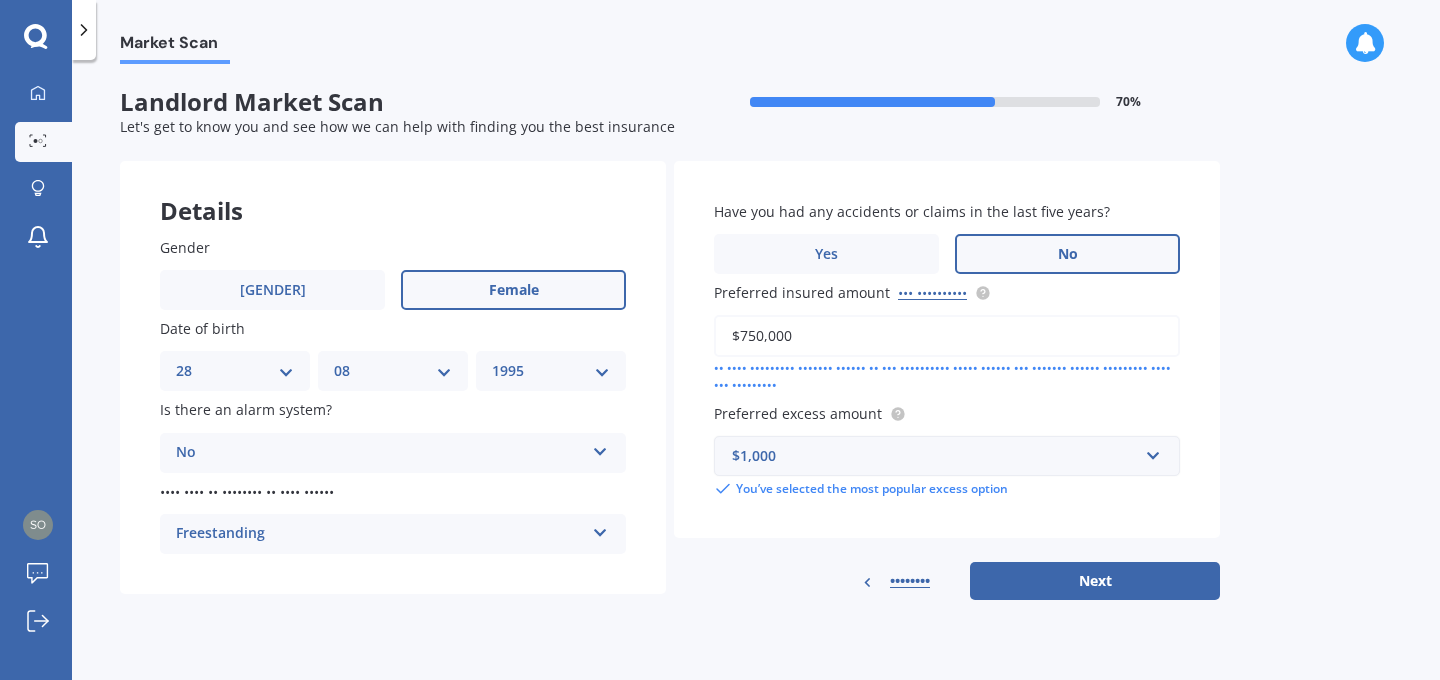 click on "$1,000" at bounding box center (935, 456) 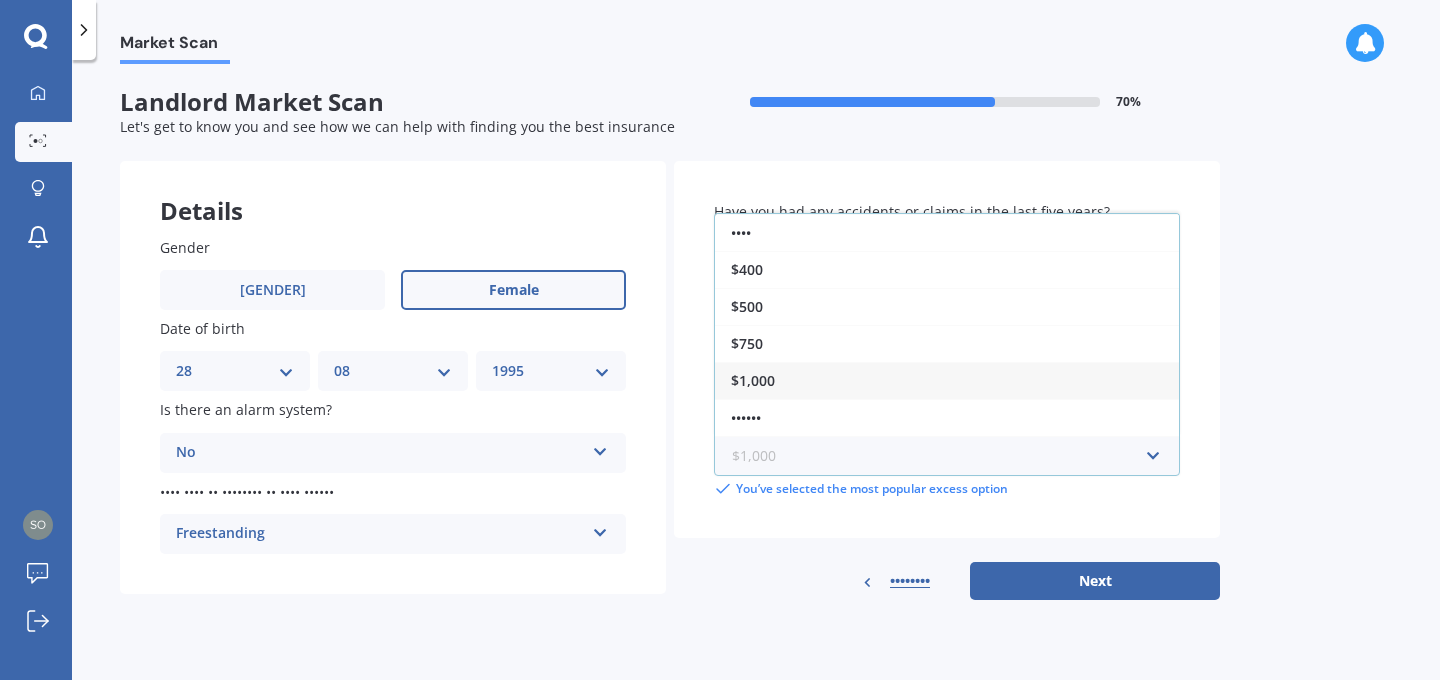 scroll, scrollTop: 35, scrollLeft: 0, axis: vertical 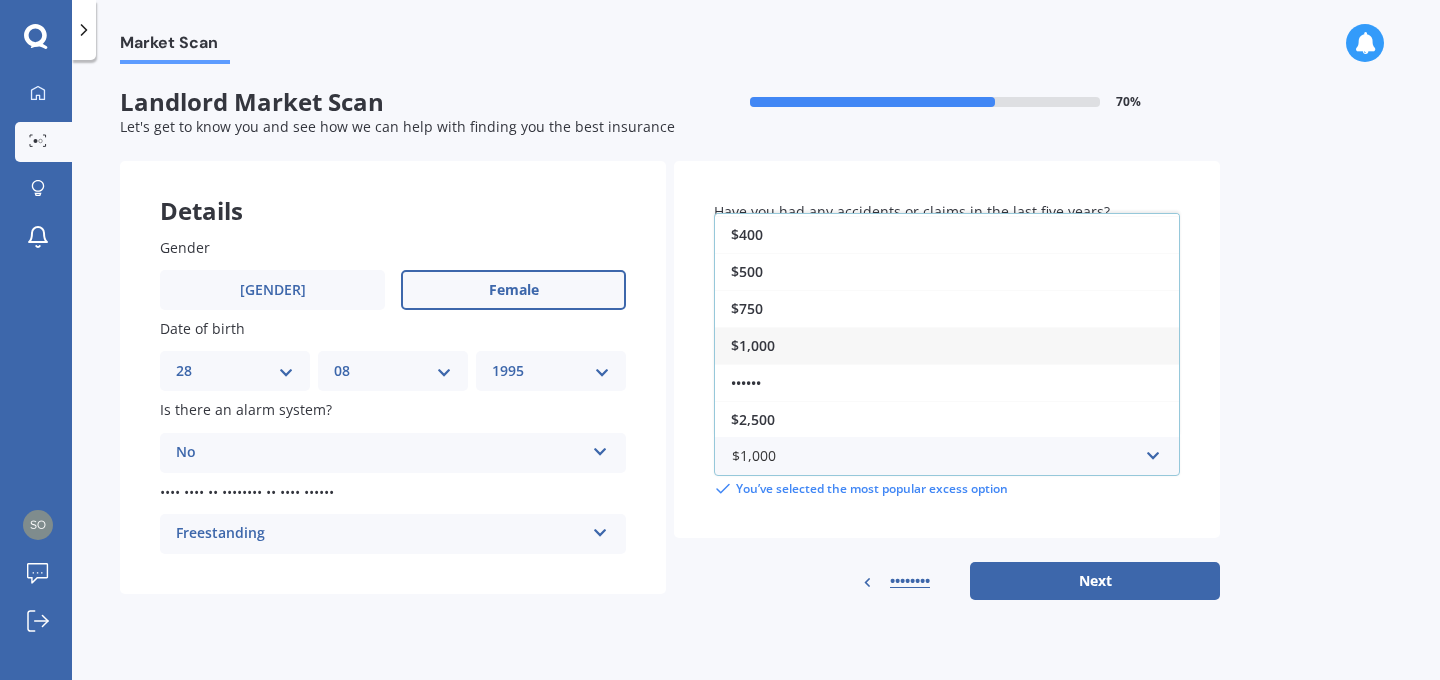 click on "$1,000" at bounding box center (947, 345) 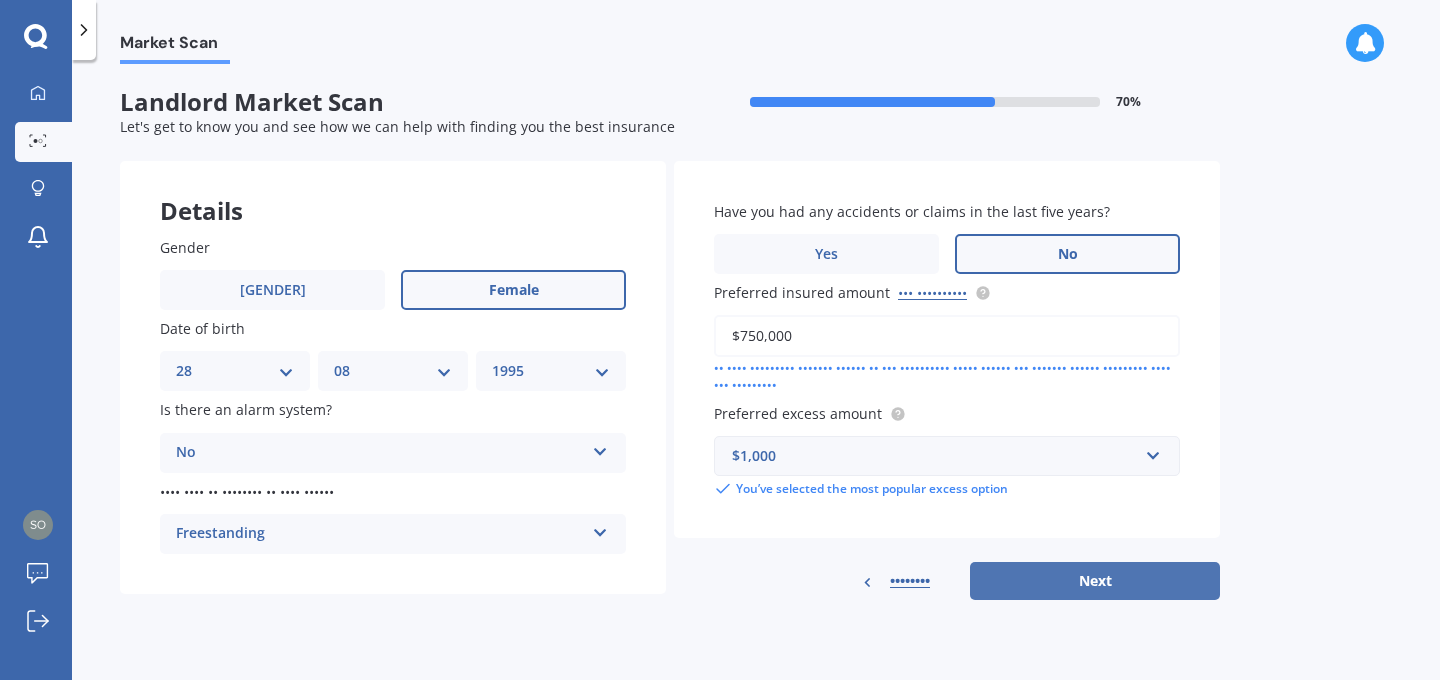 click on "Next" at bounding box center [1095, 581] 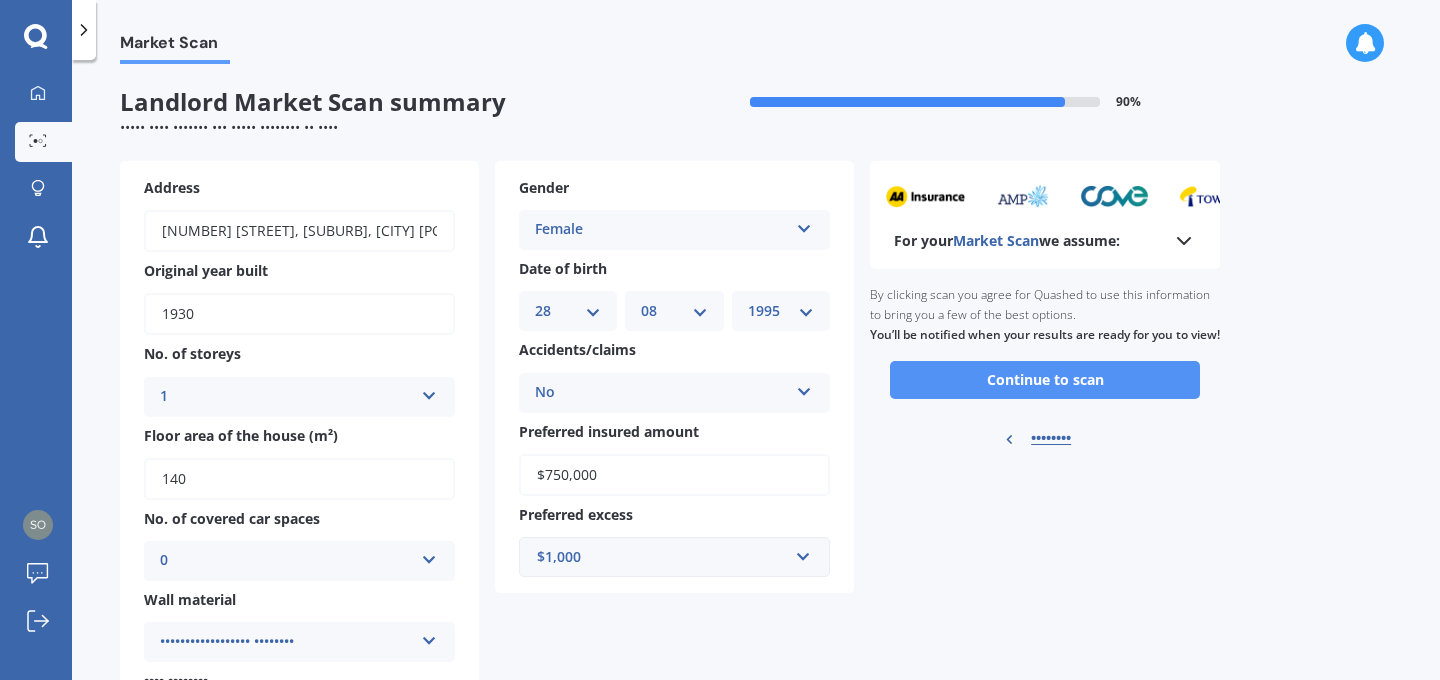 click on "Continue to scan" at bounding box center [1045, 380] 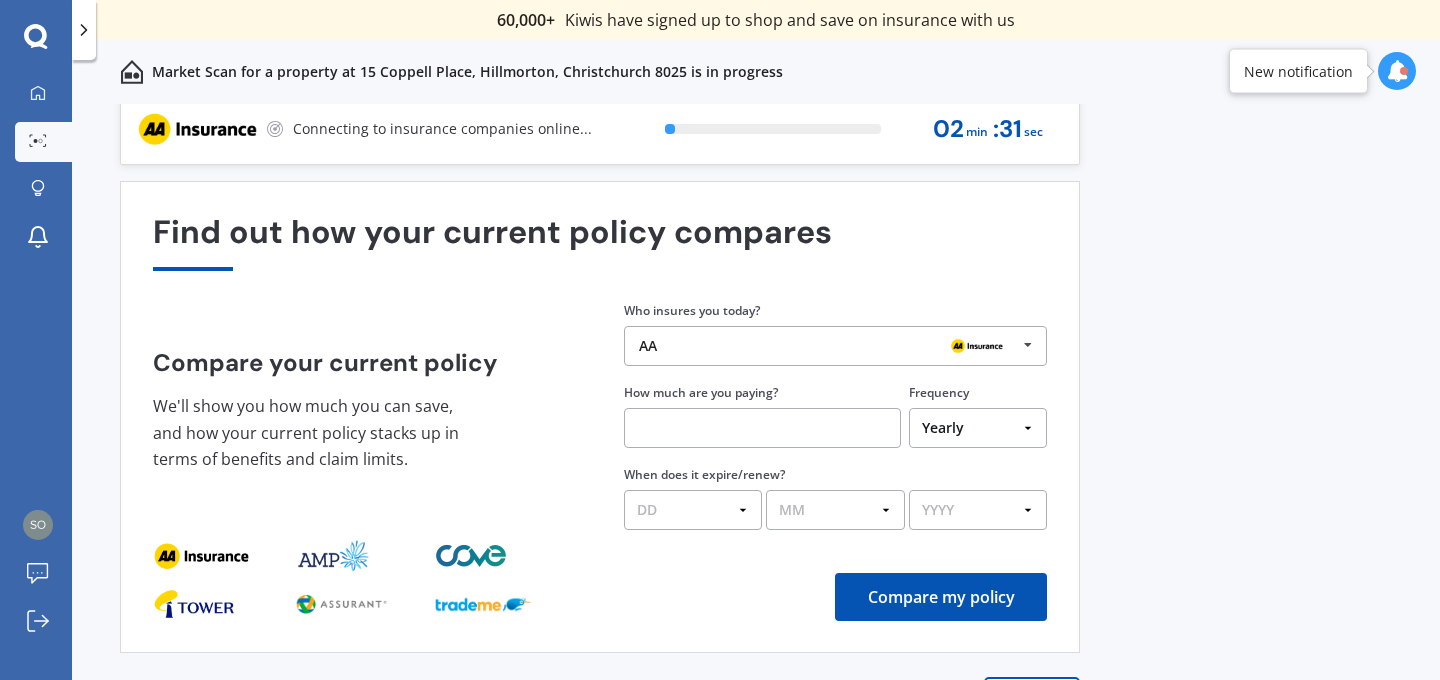 scroll, scrollTop: 44, scrollLeft: 0, axis: vertical 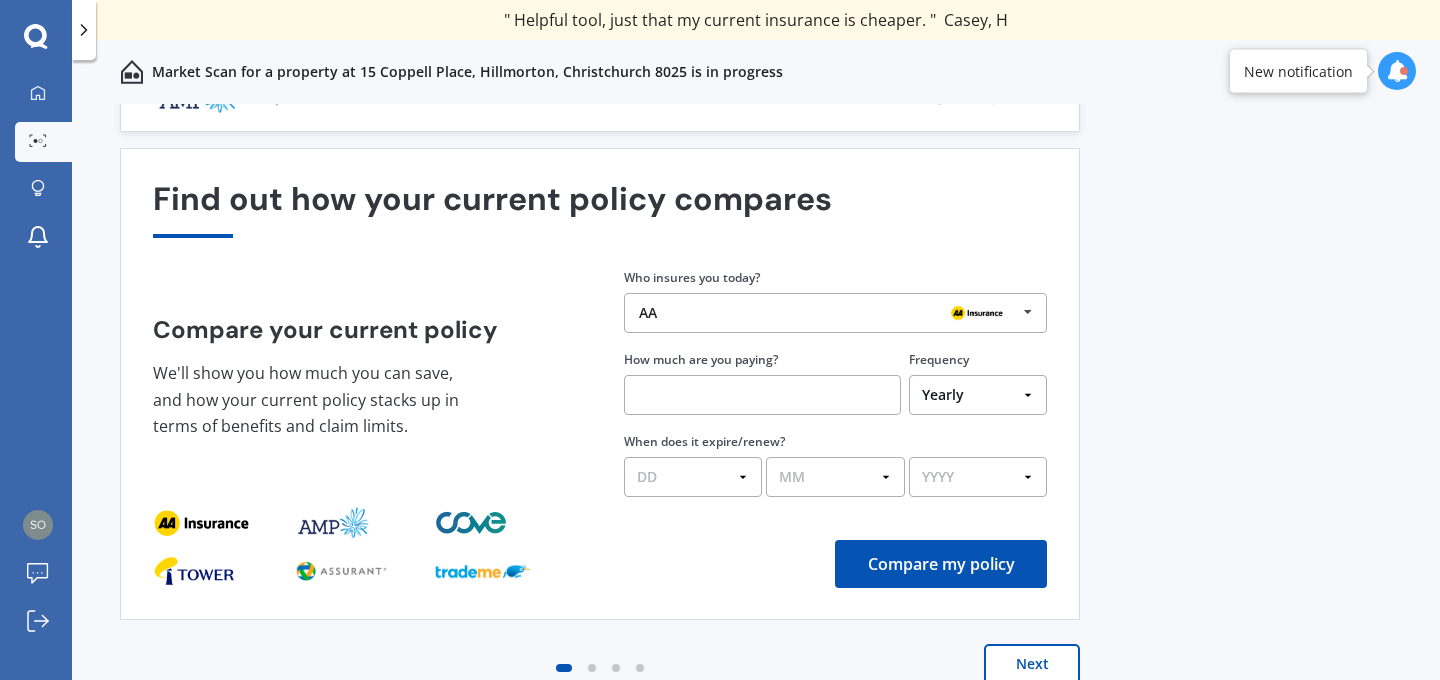 click at bounding box center (762, 395) 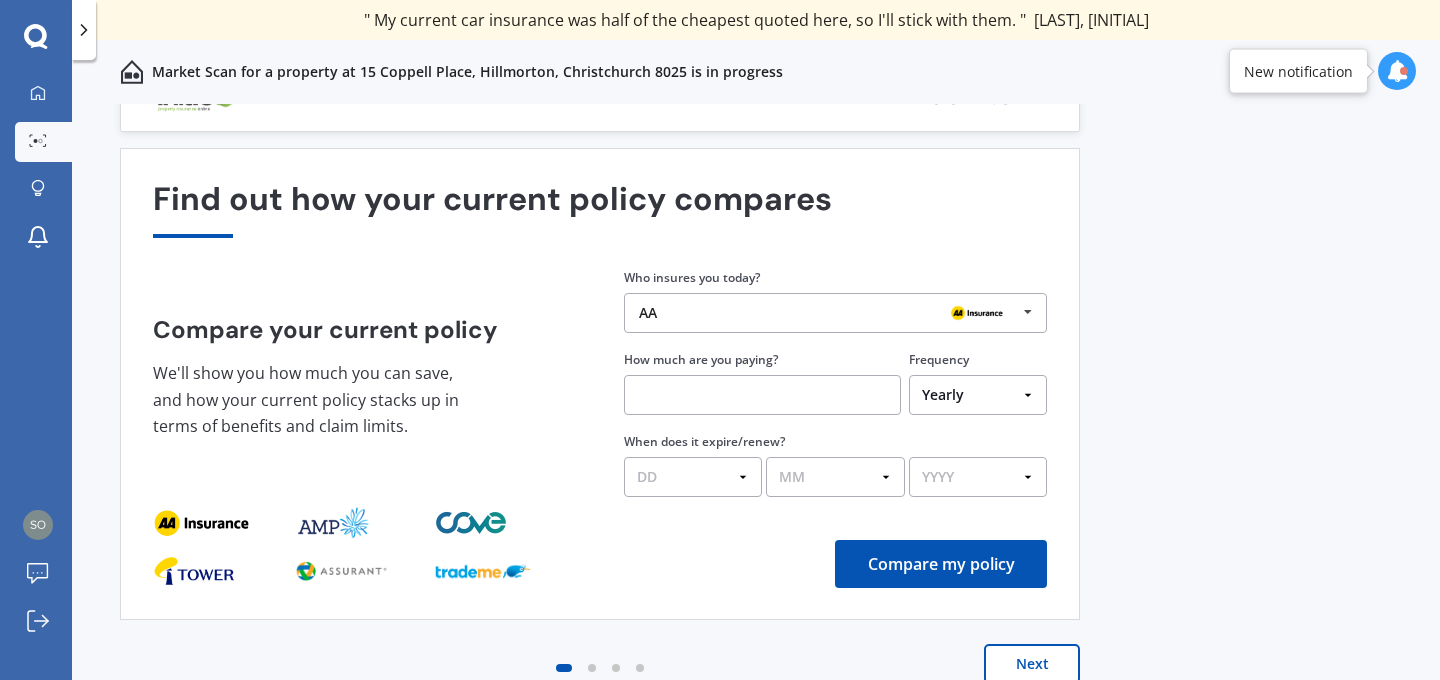 click on "60,000+ Kiwis have signed up to shop and save on insurance with us " Helpful tool, just that my current insurance is cheaper. " Casey, H " I have already recommended Quashed to many family and friends. This is fantastic. Thank you. " Quinn, M " A very useful tool and is easy to use. Highly recommended! " Yang, Z " Useful tool to check whether our current prices are competitive - which they are. " Kate, G " My current car insurance was half of the cheapest quoted here, so I'll stick with them. " Hayley, N " Gave exactly the same results. " Phillip, S " It's pretty accurate. Good service. " Mala, P " That was very helpful as it provided all the details required to make the necessary decision. " Tony, I " I've already recommended to a number of people. " Vanessa, J " Good to know my existing cover is so good! " Sheridan, J " Excellent site! I saved $300 off my existing policy. " Lian, G " Great stuff team! first time using it, and it was very clear and concise. " Lewis, B Next 94 % 00 min : 07 sec" at bounding box center (756, 414) 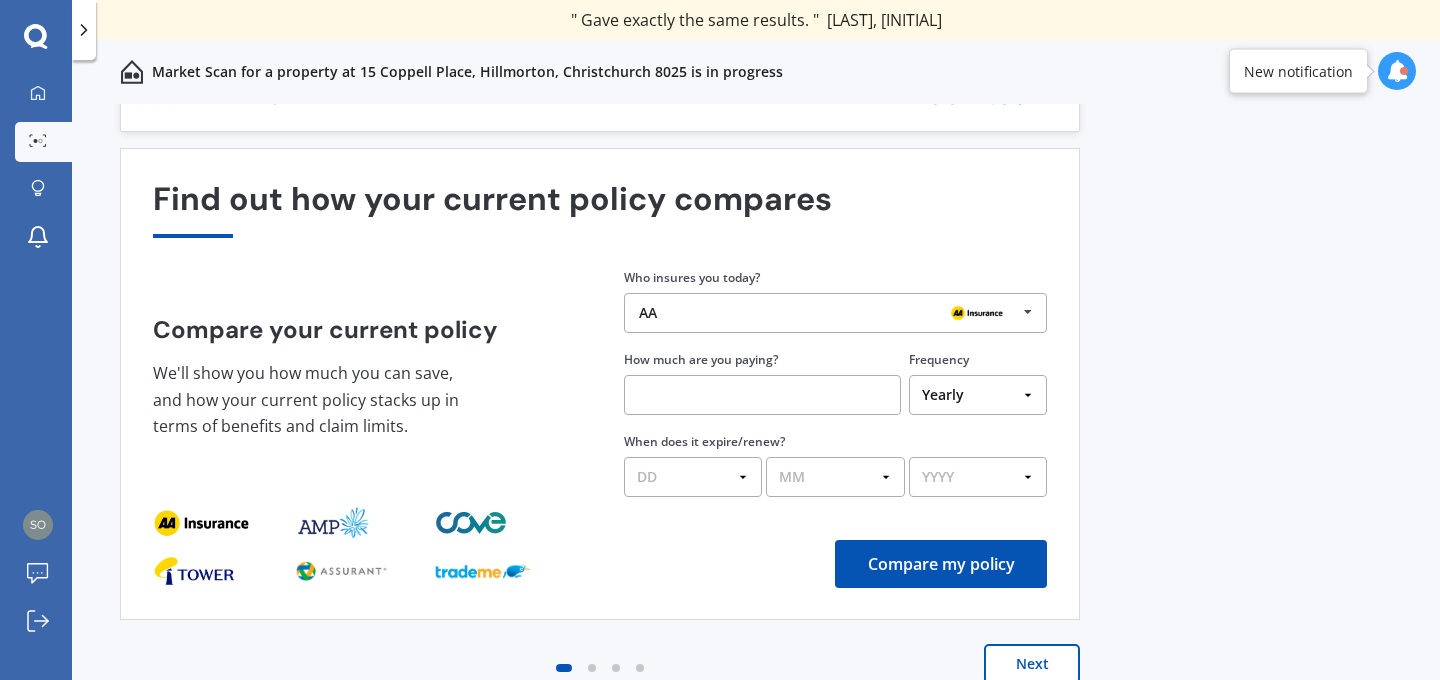 click on "Next" at bounding box center (1032, 664) 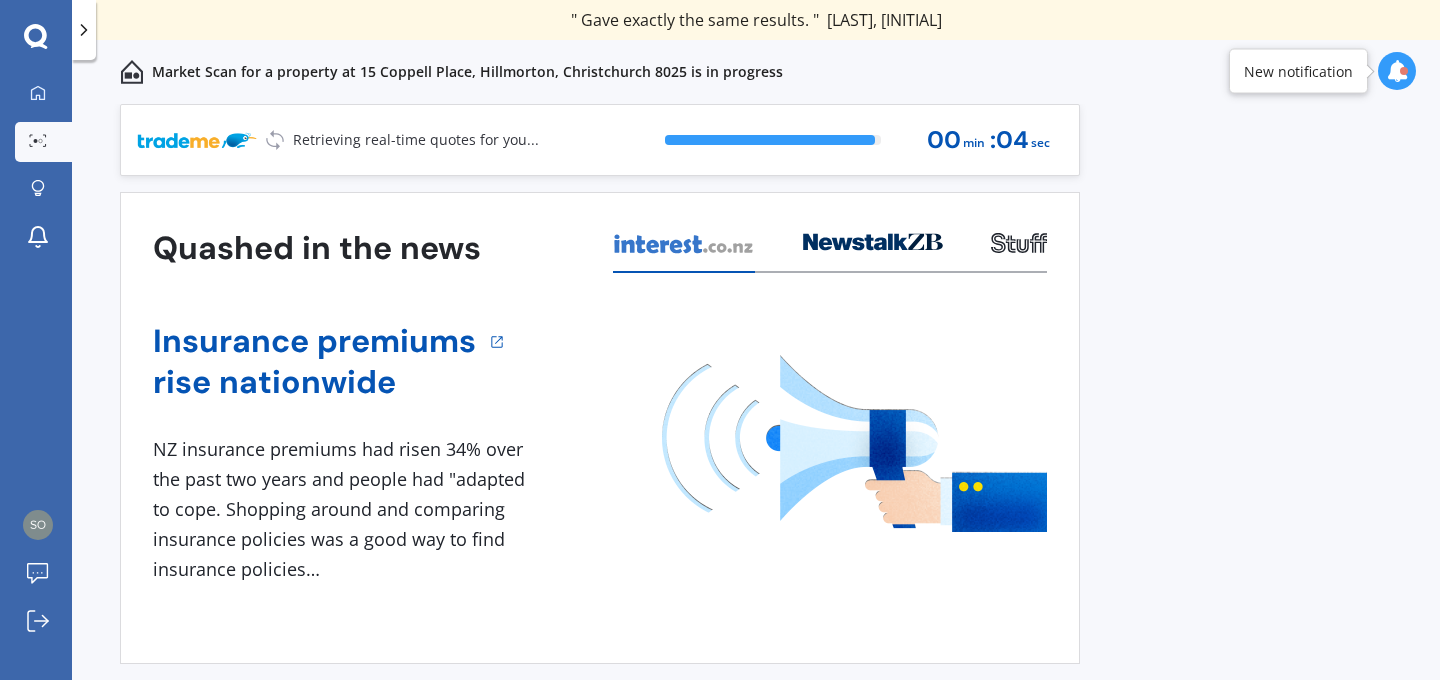 scroll, scrollTop: 44, scrollLeft: 0, axis: vertical 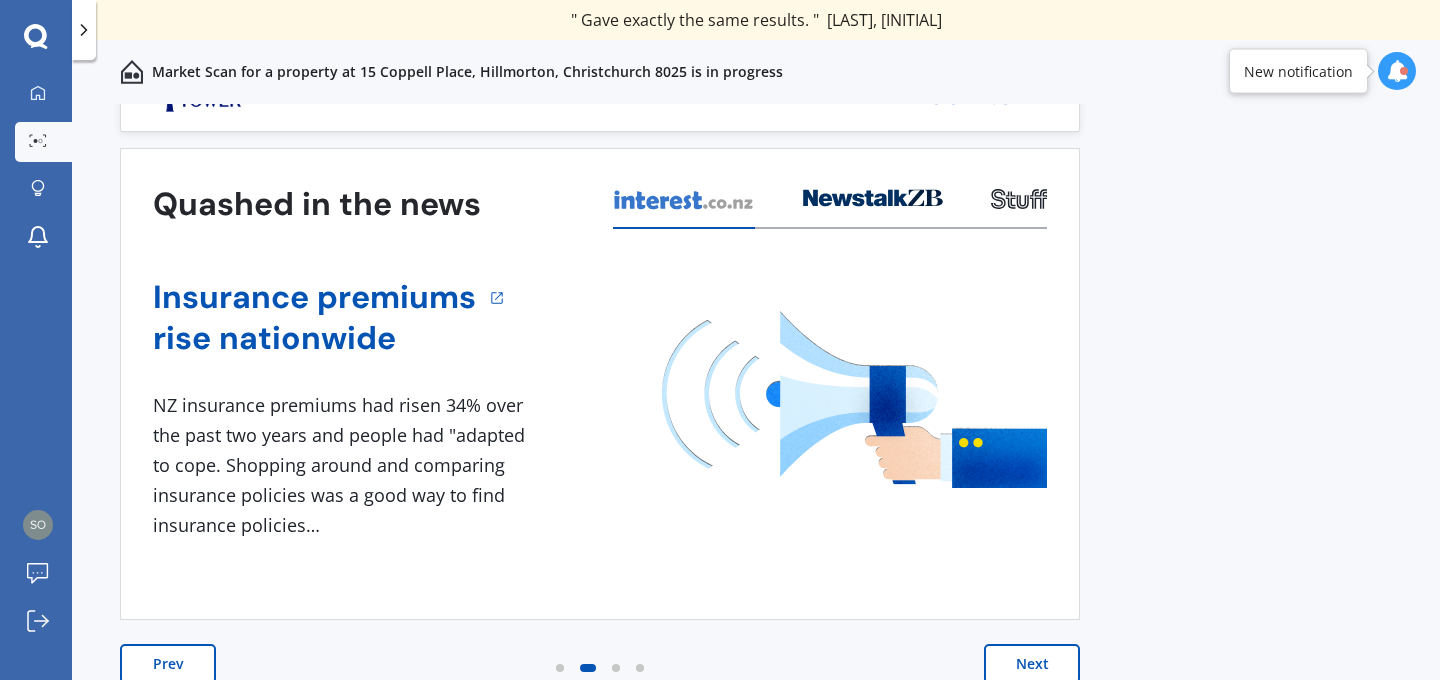 click on "Next" at bounding box center [1032, 664] 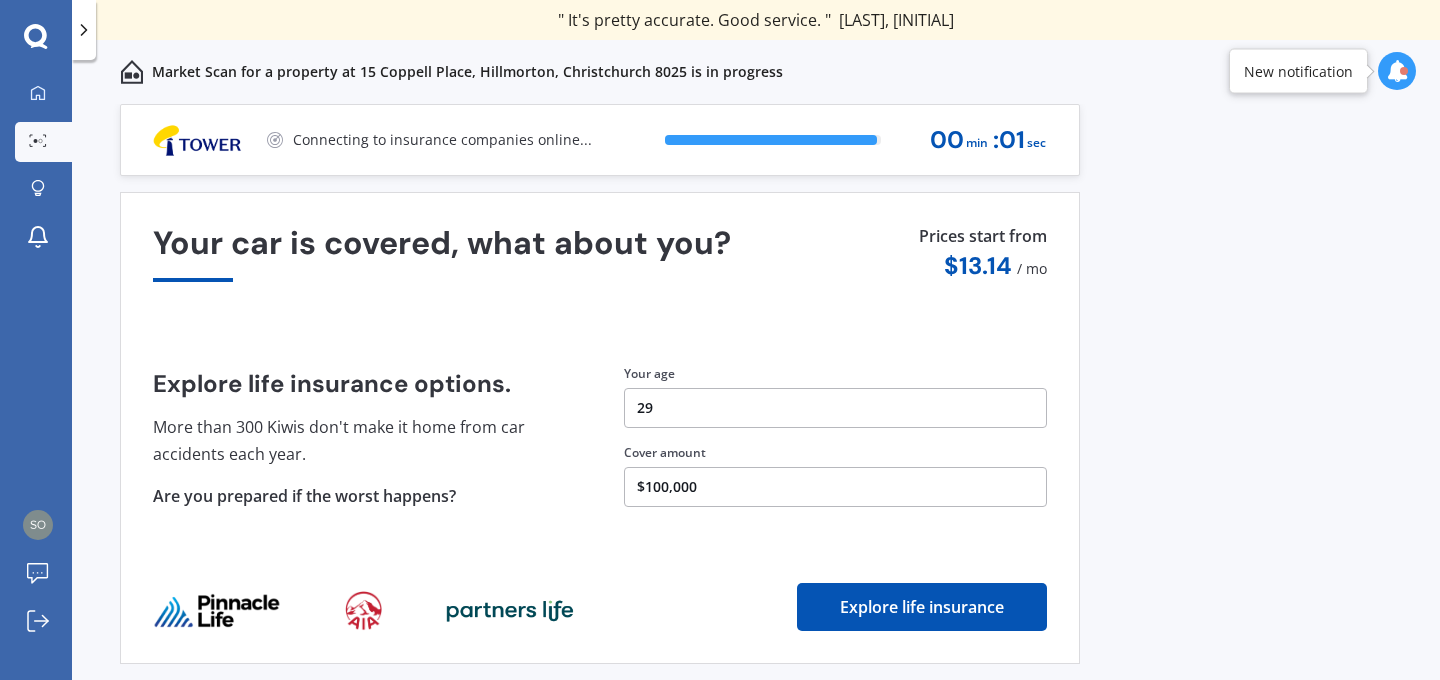 scroll, scrollTop: 44, scrollLeft: 0, axis: vertical 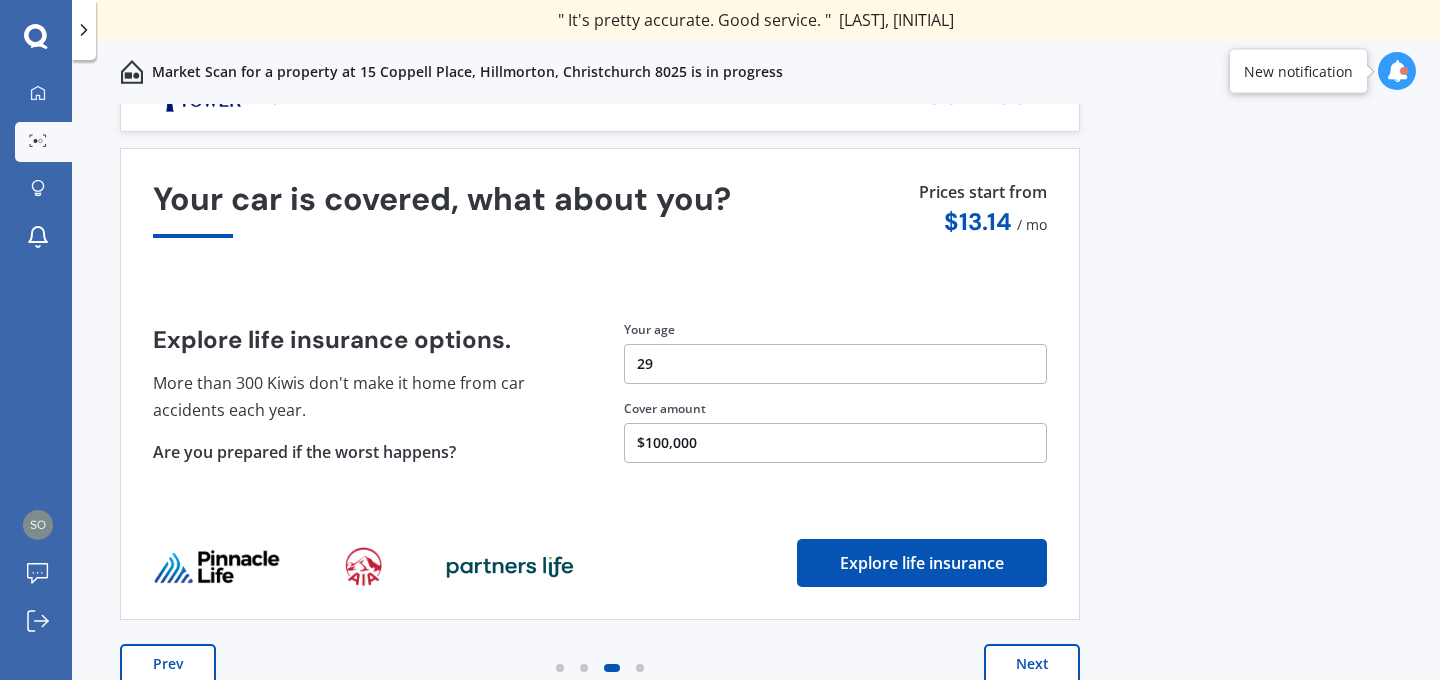 click on "Next" at bounding box center [1032, 664] 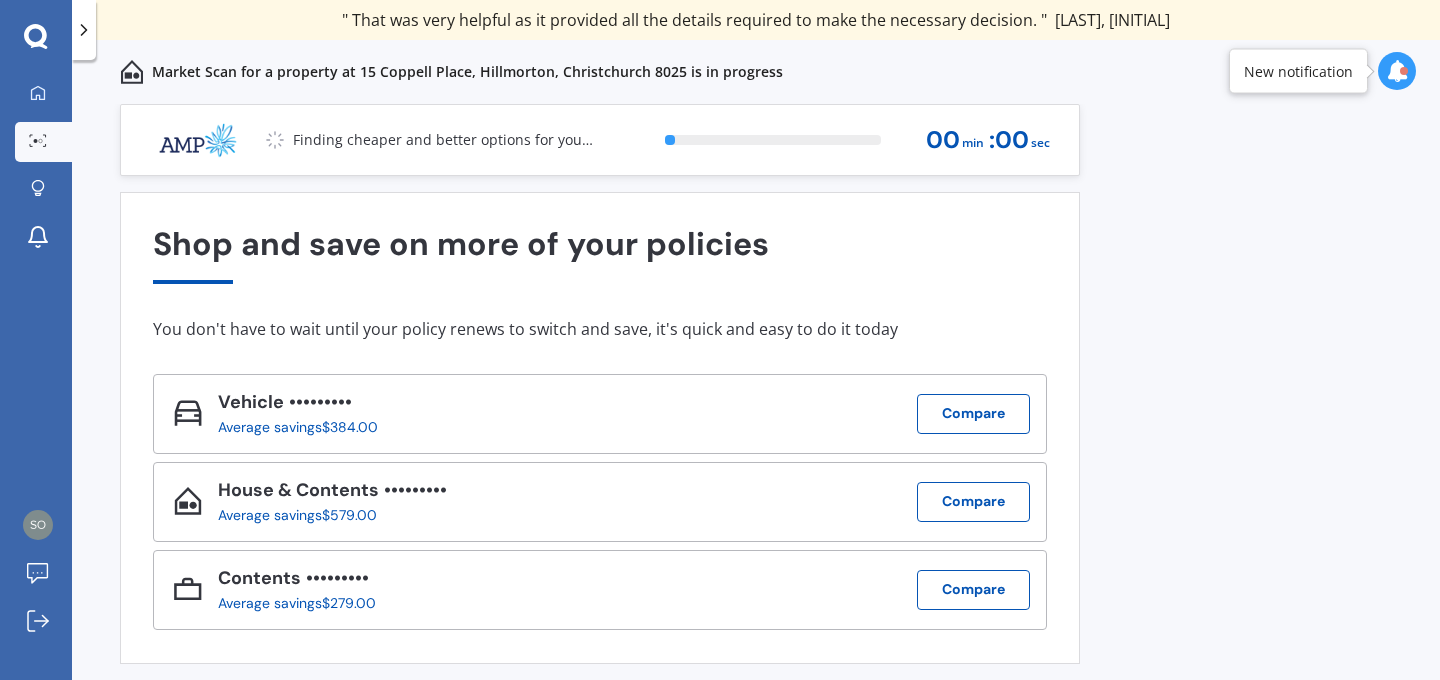scroll, scrollTop: 44, scrollLeft: 0, axis: vertical 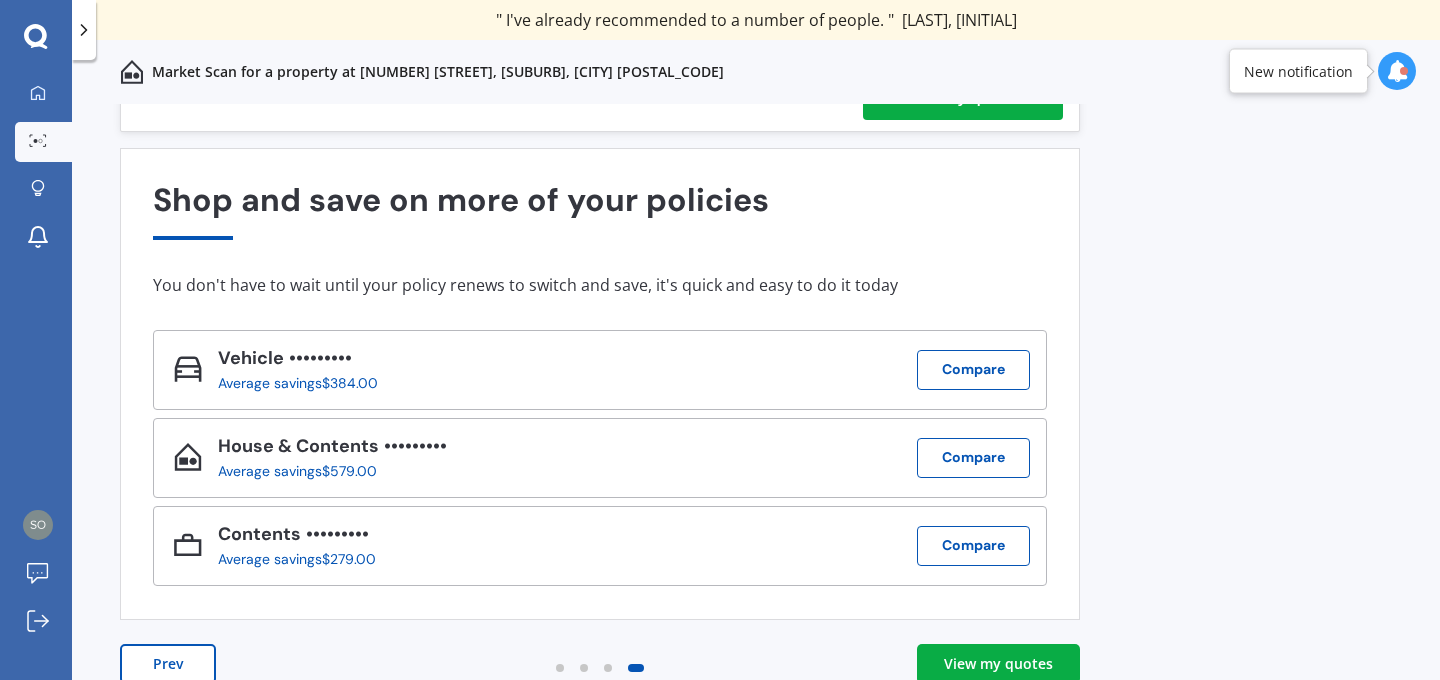 click on "View my quotes" at bounding box center [998, 664] 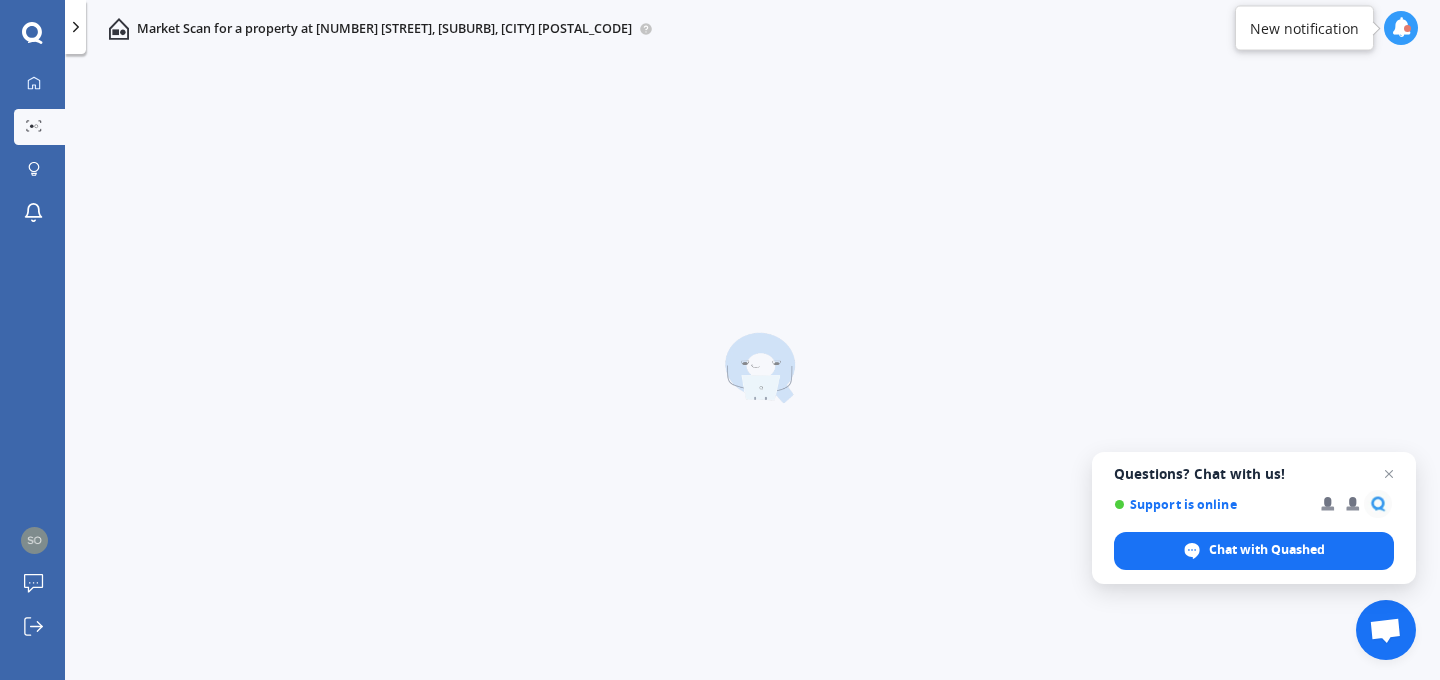 scroll, scrollTop: 0, scrollLeft: 0, axis: both 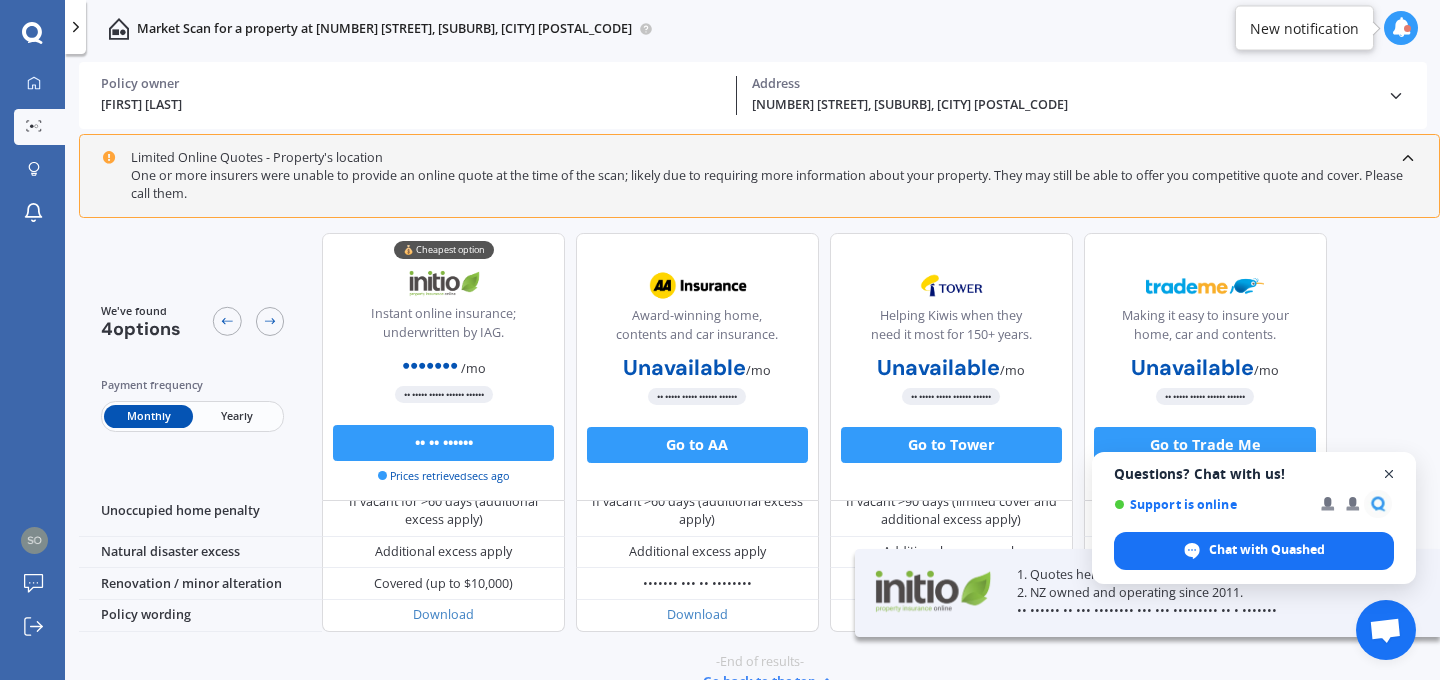 click at bounding box center (1389, 474) 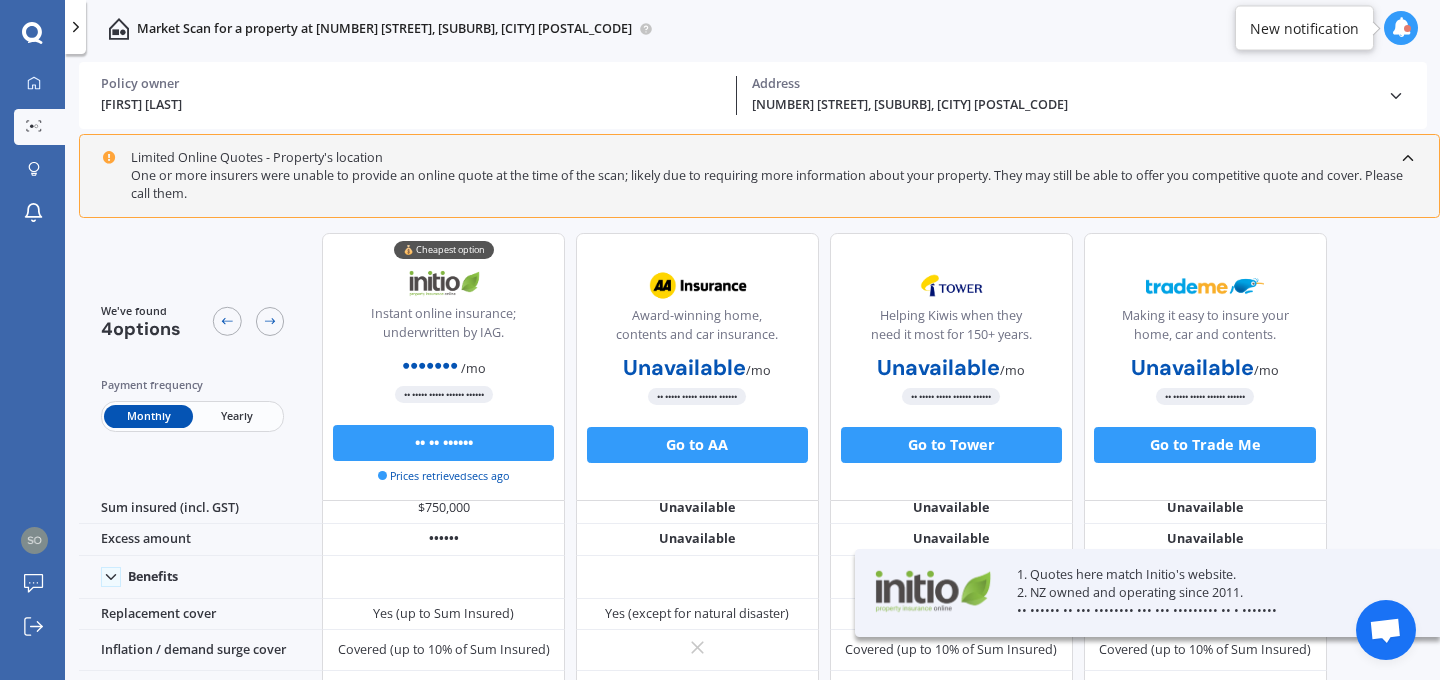 scroll, scrollTop: 0, scrollLeft: 0, axis: both 